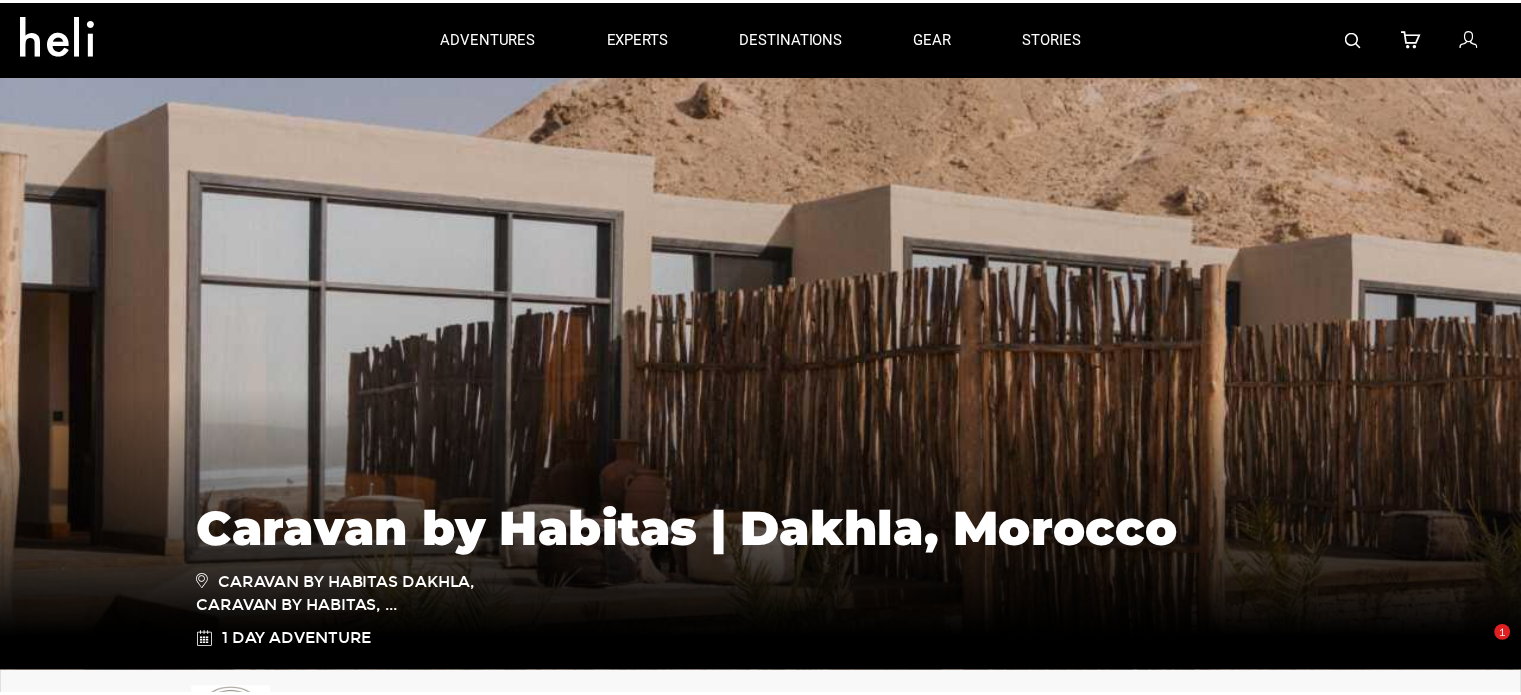scroll, scrollTop: 0, scrollLeft: 0, axis: both 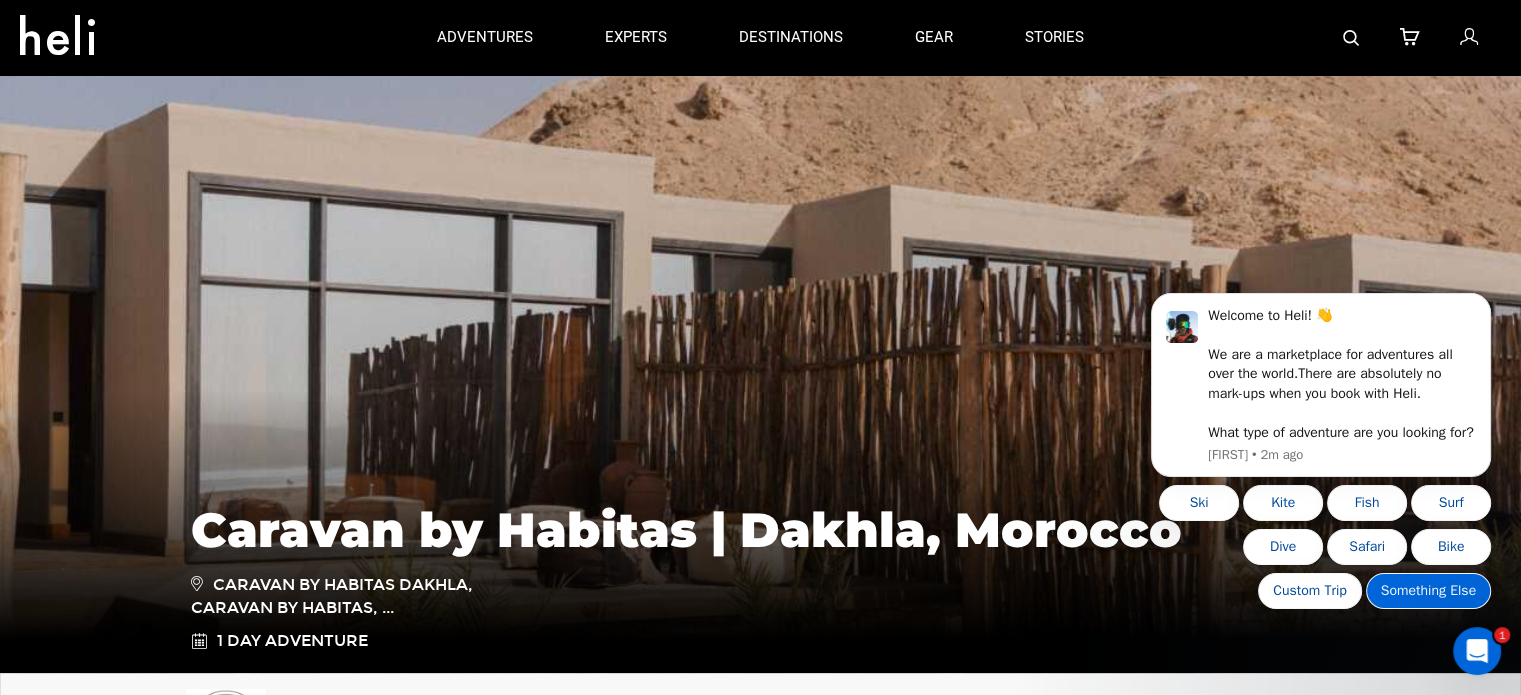click on "Something Else" at bounding box center (1428, 591) 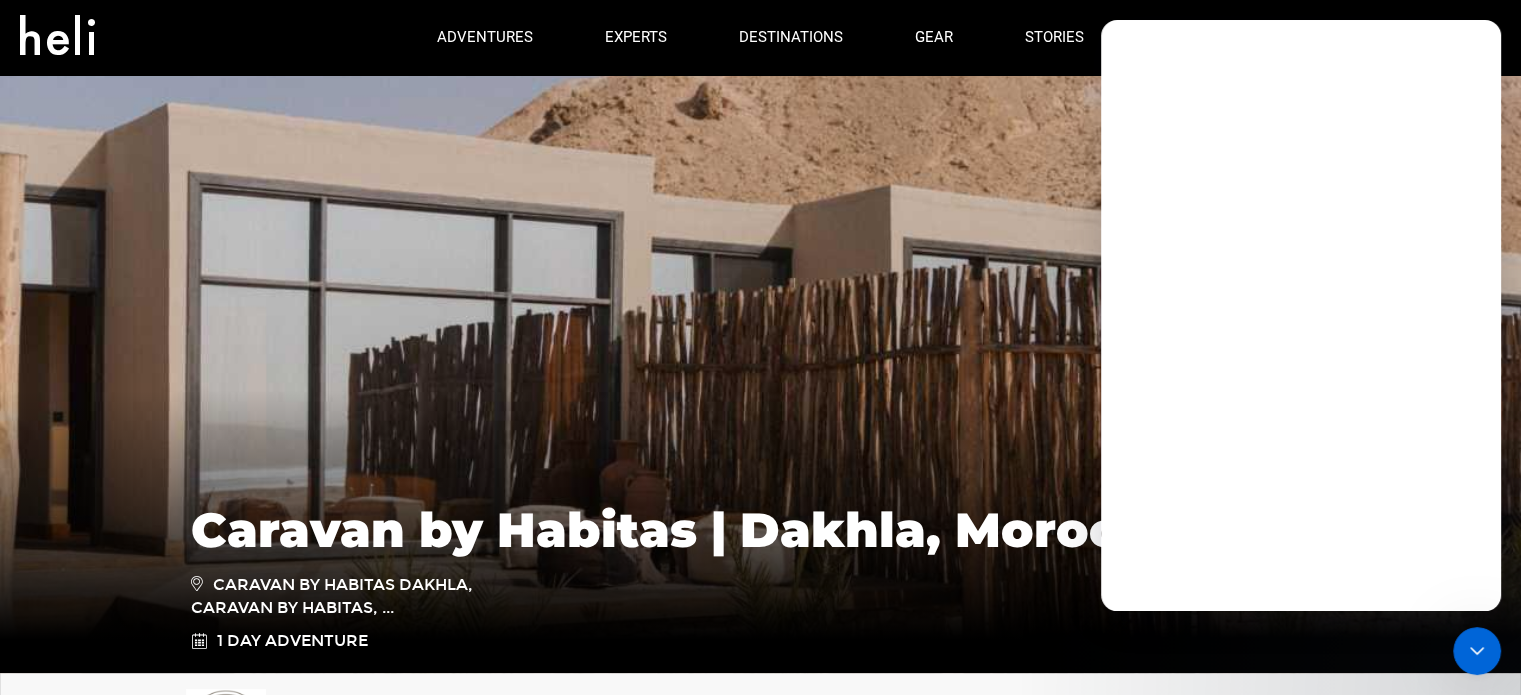 scroll, scrollTop: 0, scrollLeft: 0, axis: both 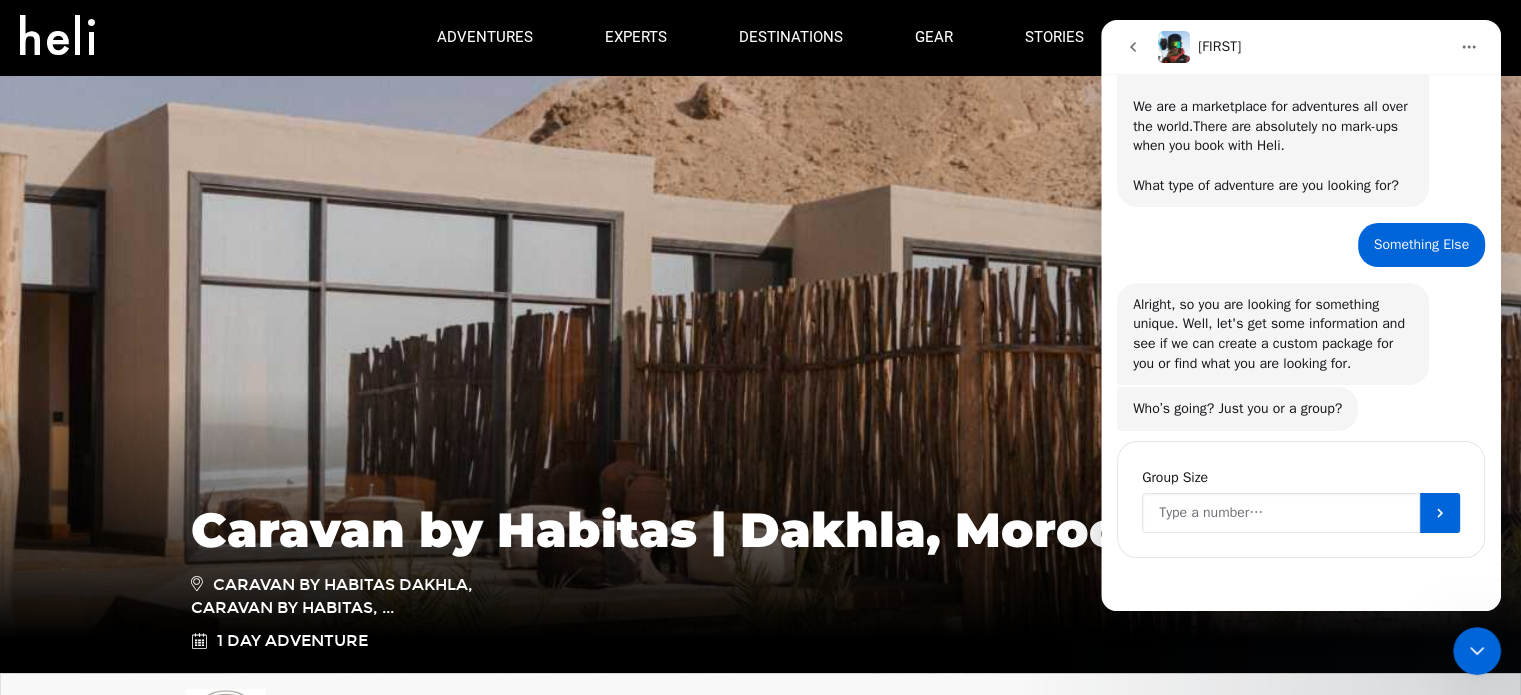 click at bounding box center (1281, 513) 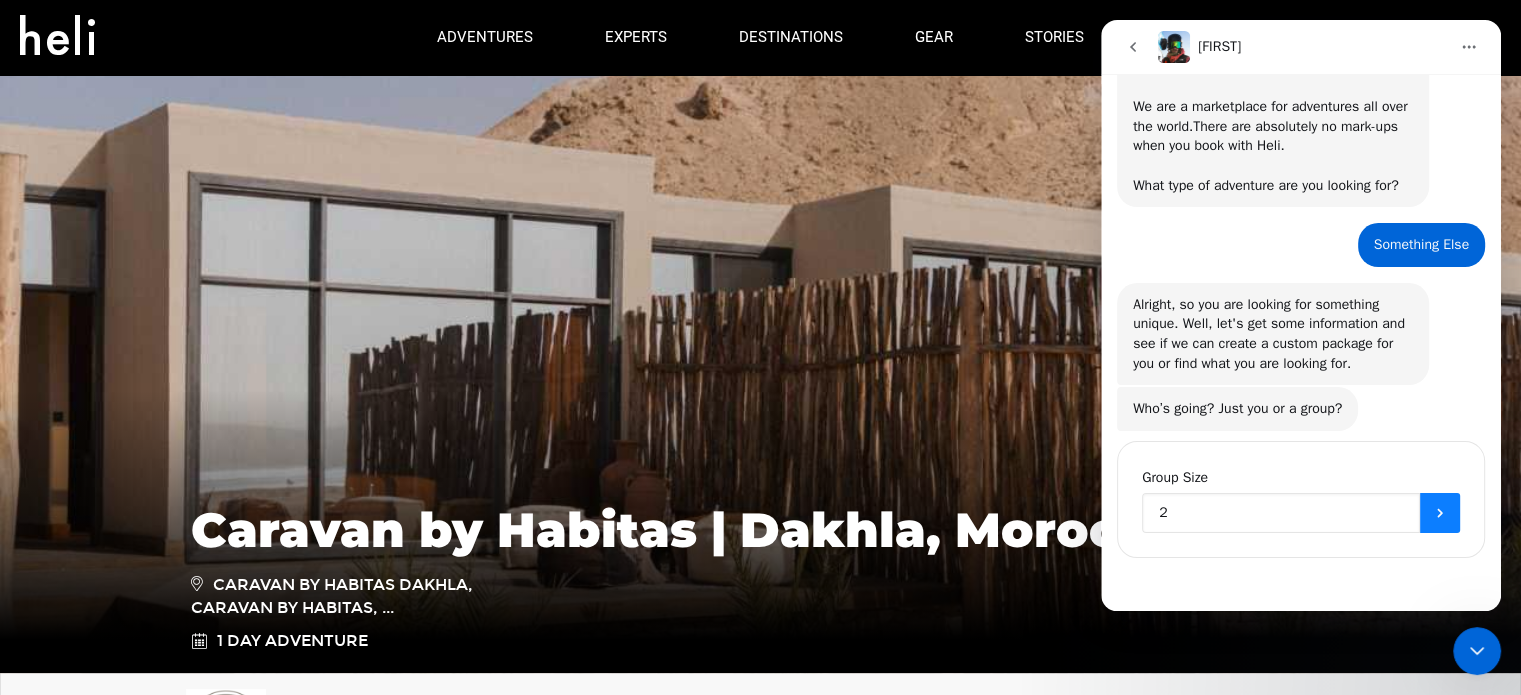 type on "2" 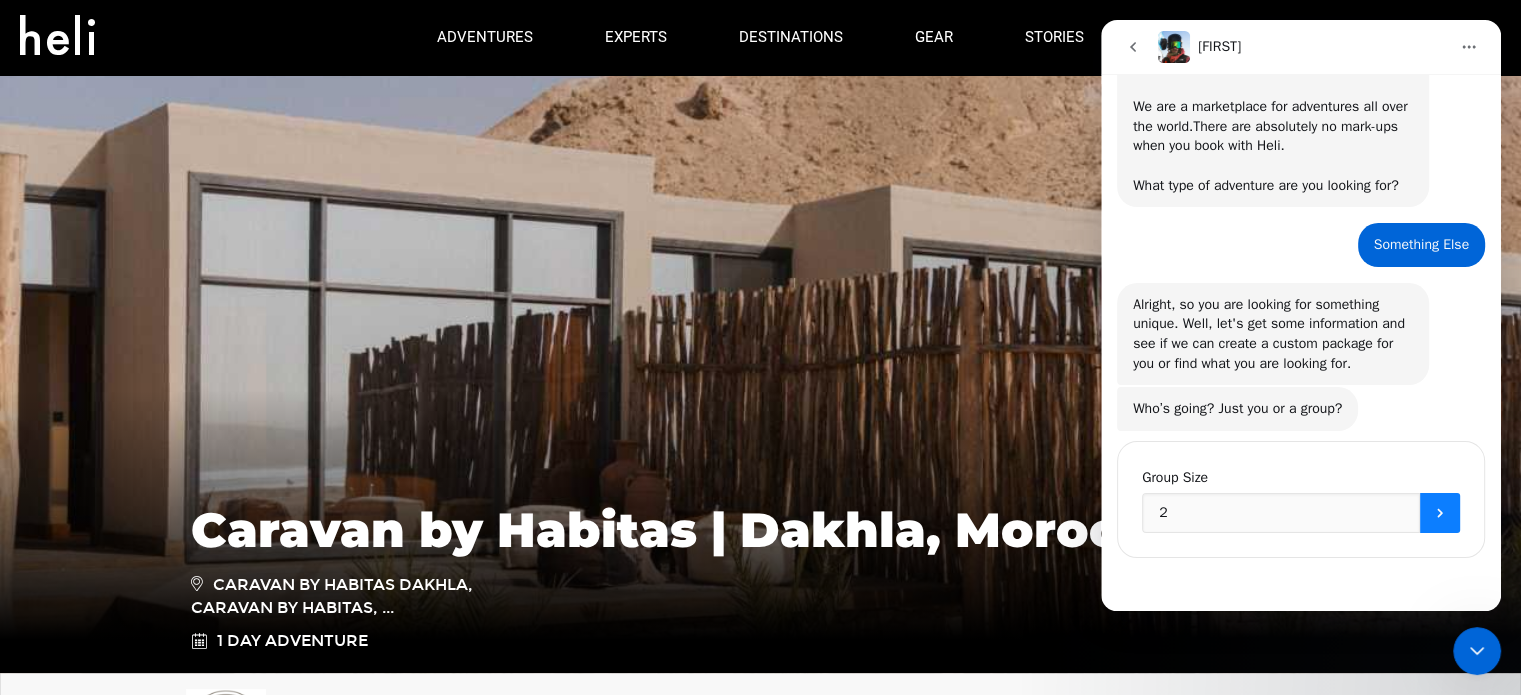 click at bounding box center (1440, 513) 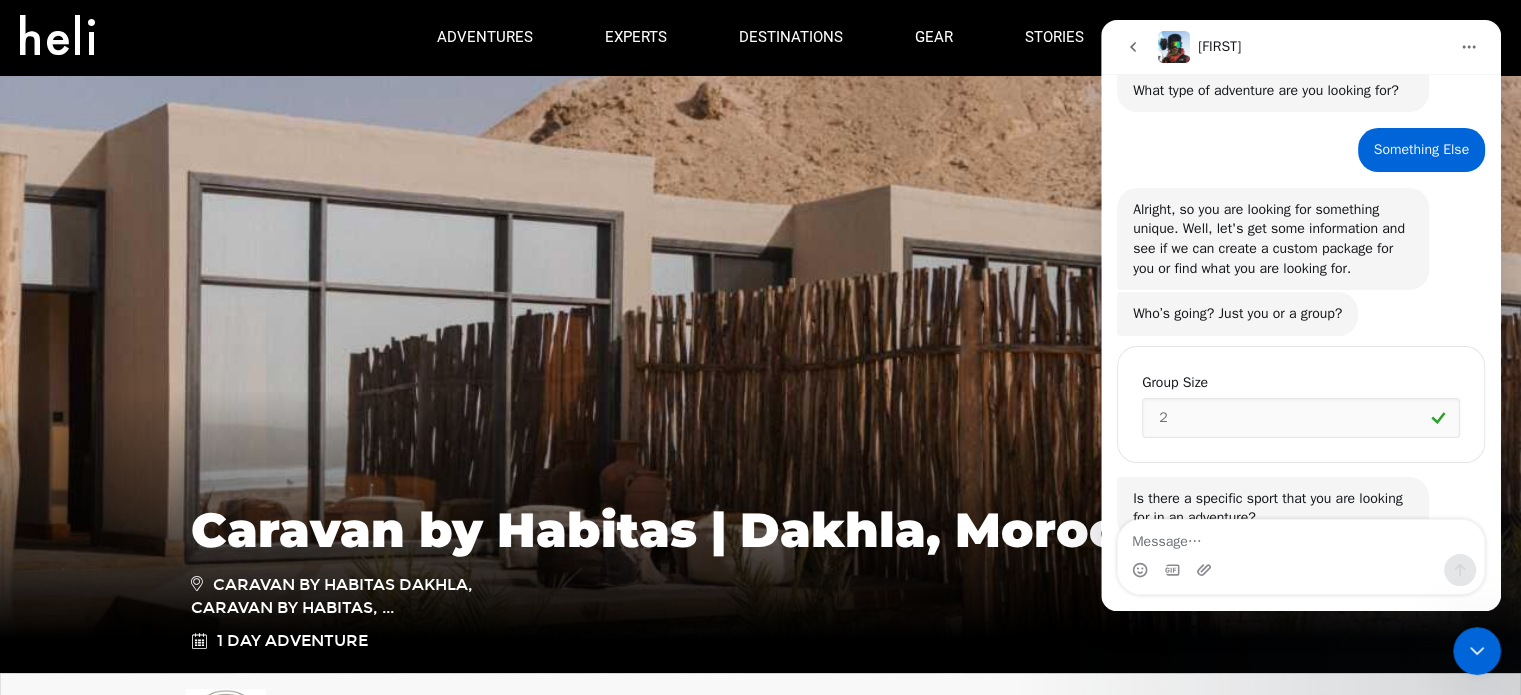 scroll, scrollTop: 344, scrollLeft: 0, axis: vertical 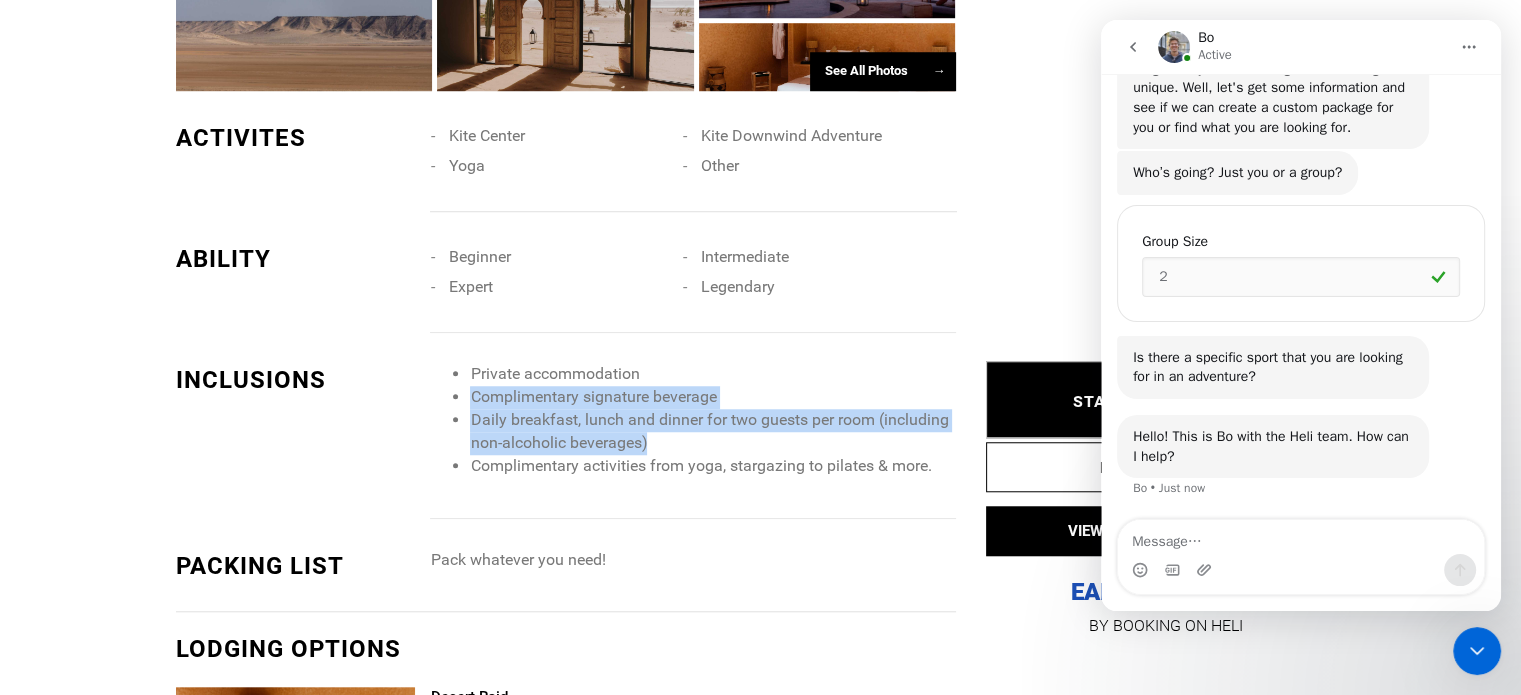 drag, startPoint x: 763, startPoint y: 360, endPoint x: 738, endPoint y: 440, distance: 83.81527 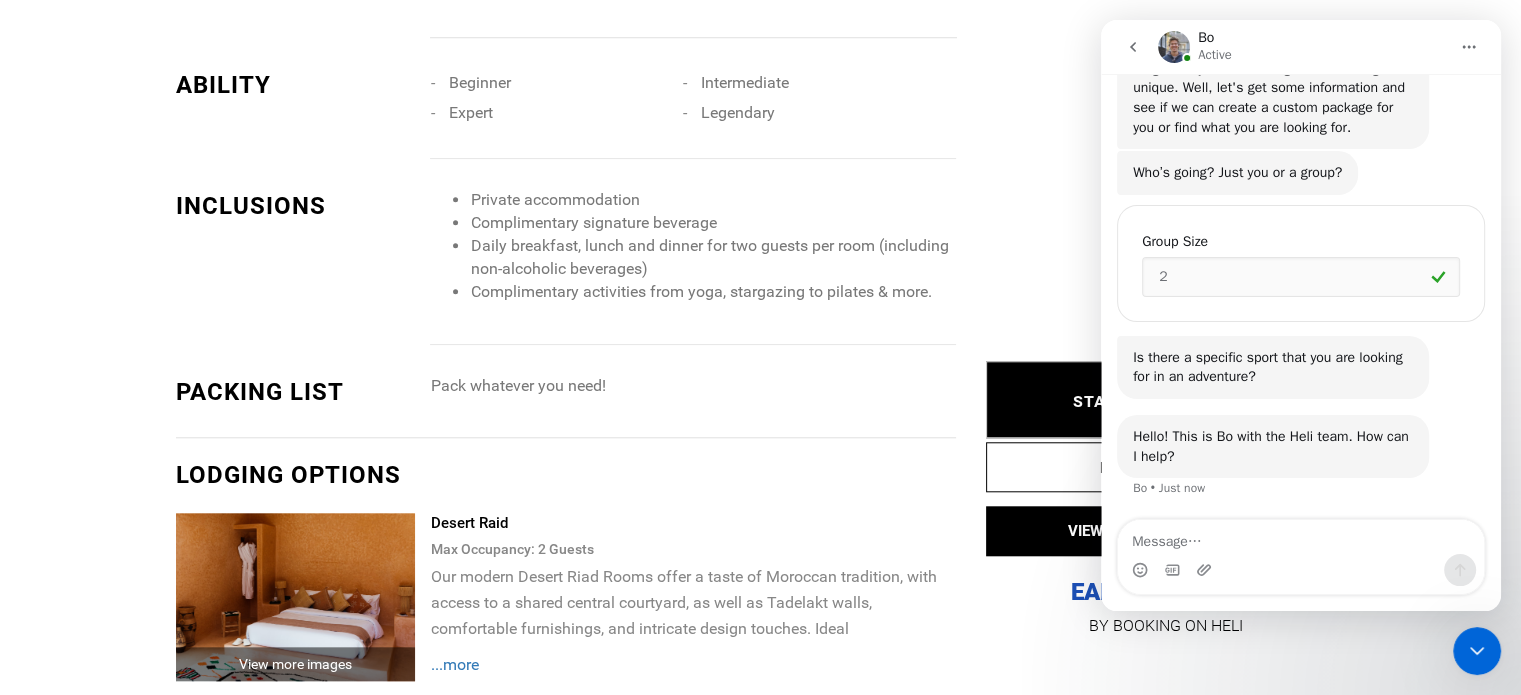 scroll, scrollTop: 1900, scrollLeft: 0, axis: vertical 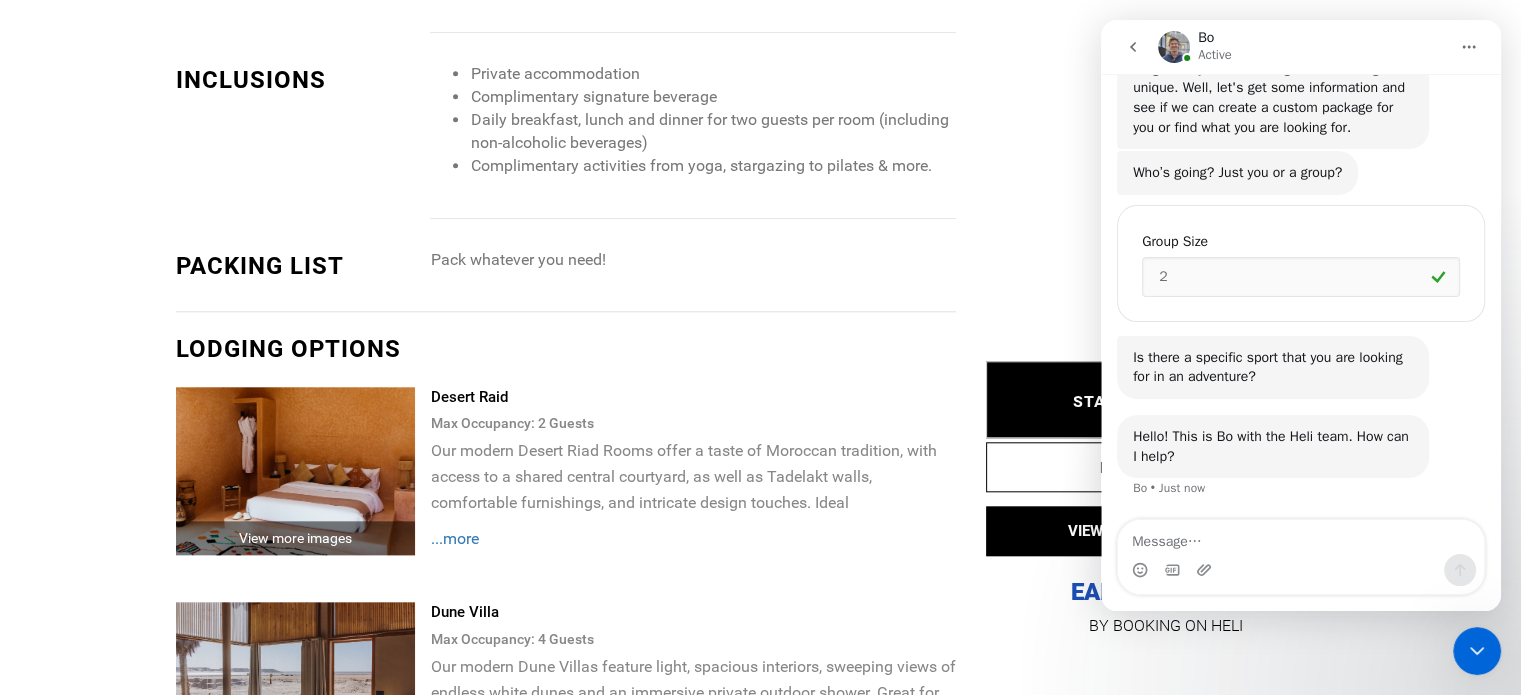 click 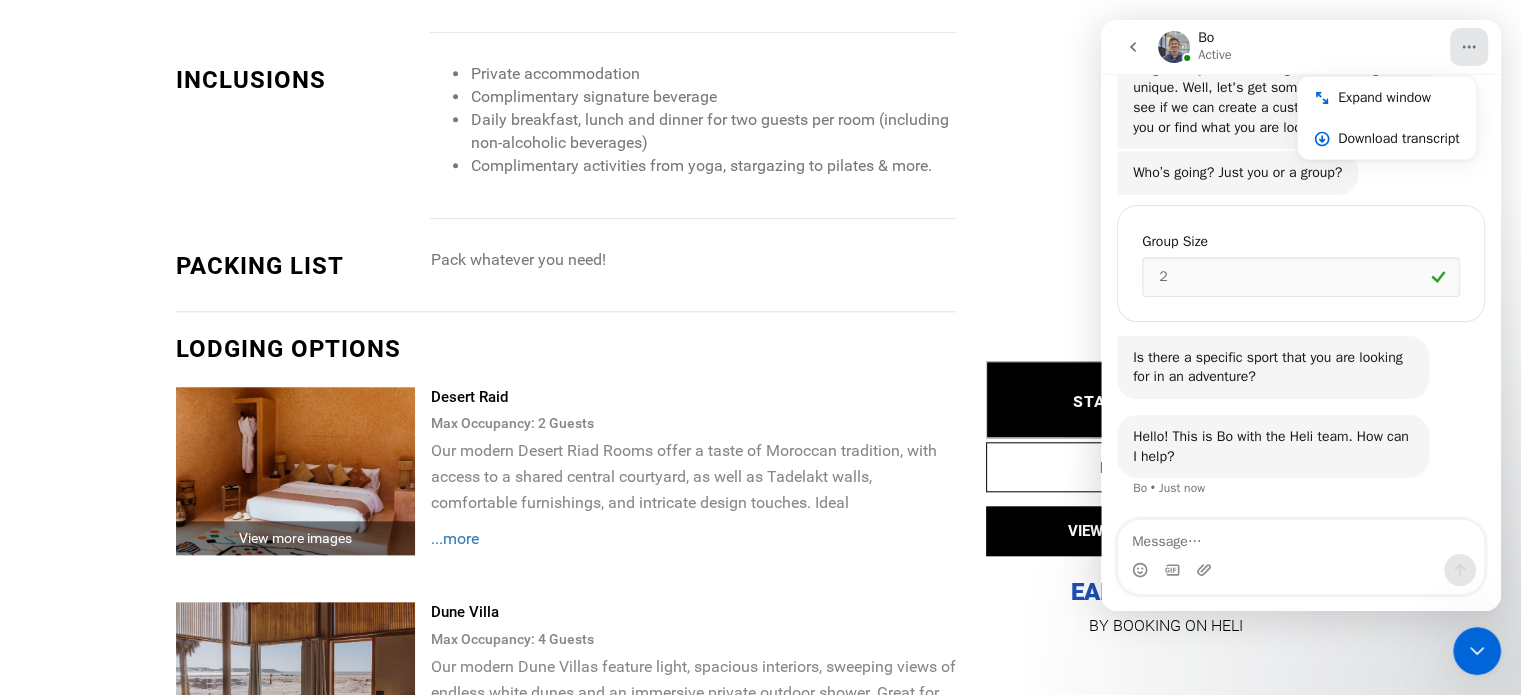 click on "Max Occupancy: 2 Guest s" at bounding box center [692, 423] 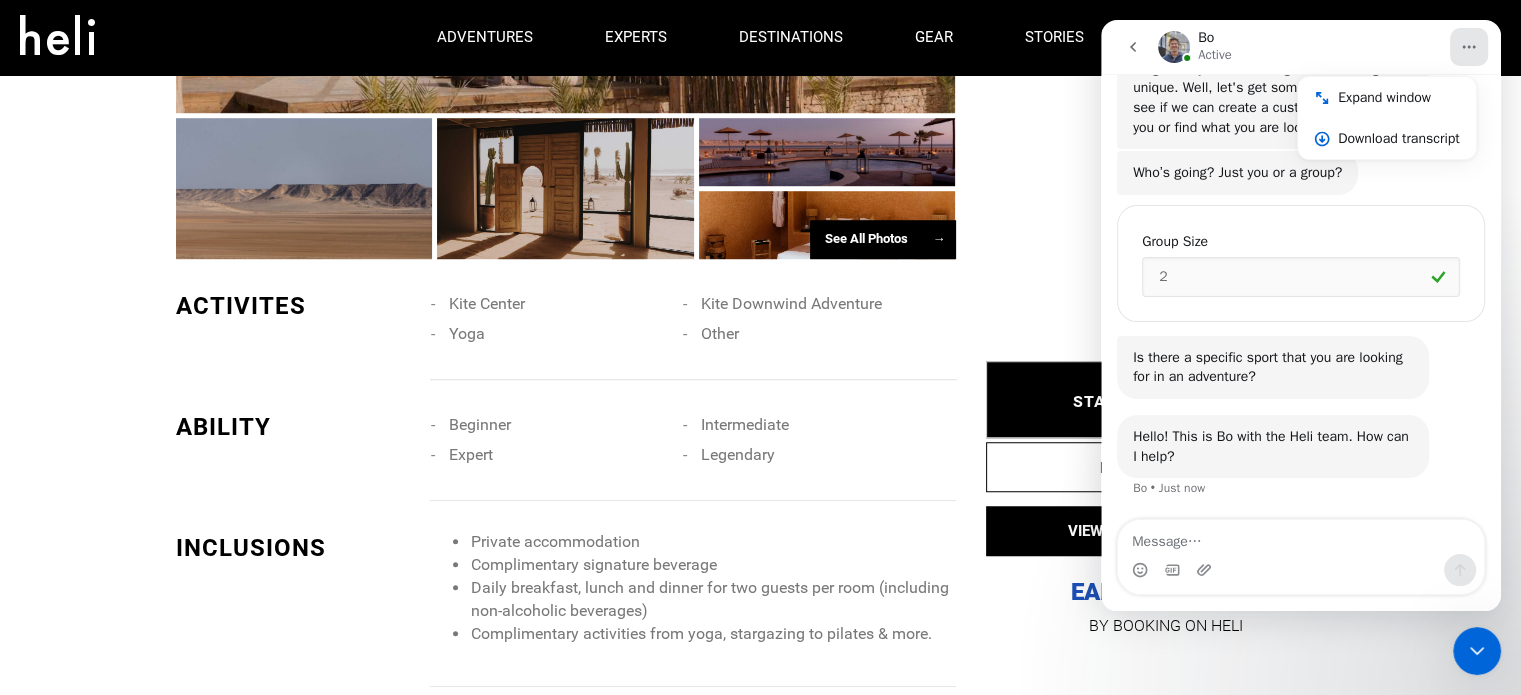 scroll, scrollTop: 1100, scrollLeft: 0, axis: vertical 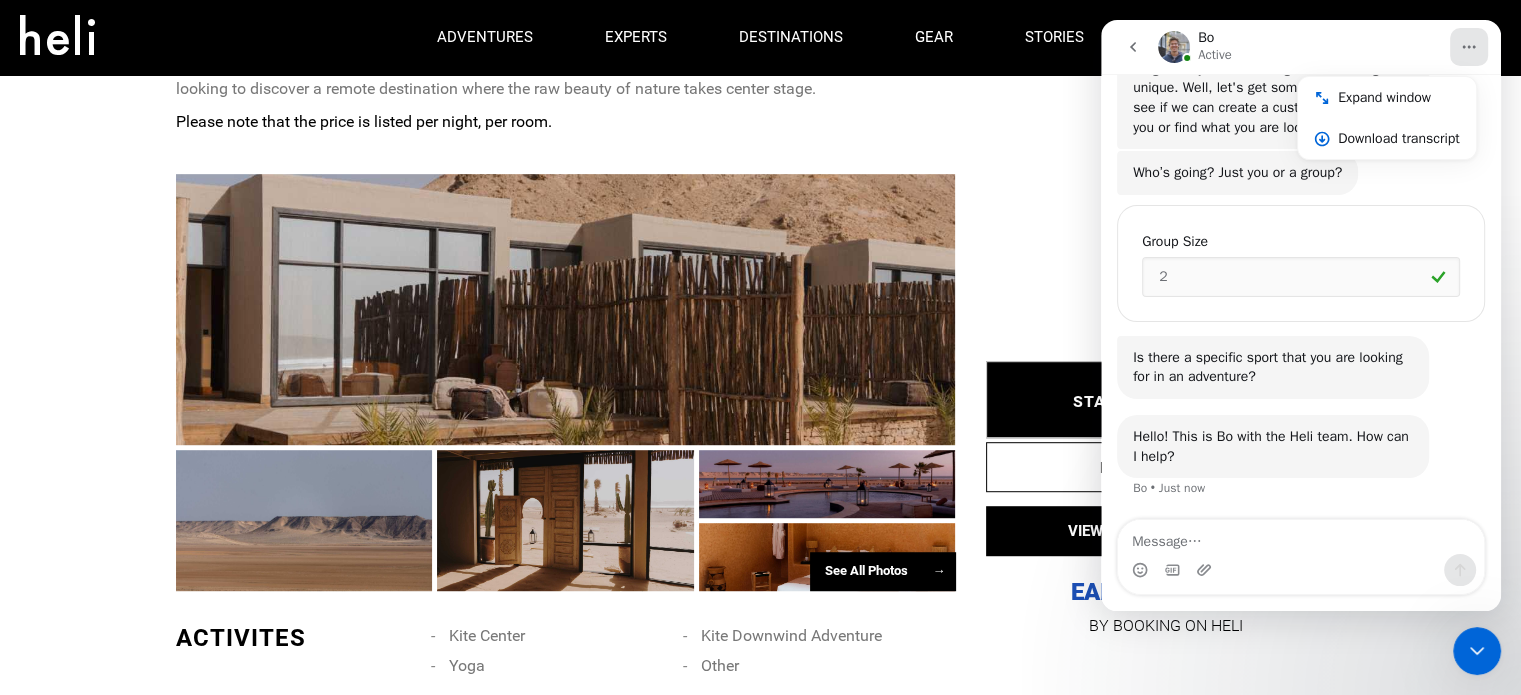 click on "STARTING AT: EUR230
STARTING AT: EUR230" at bounding box center [1166, 400] 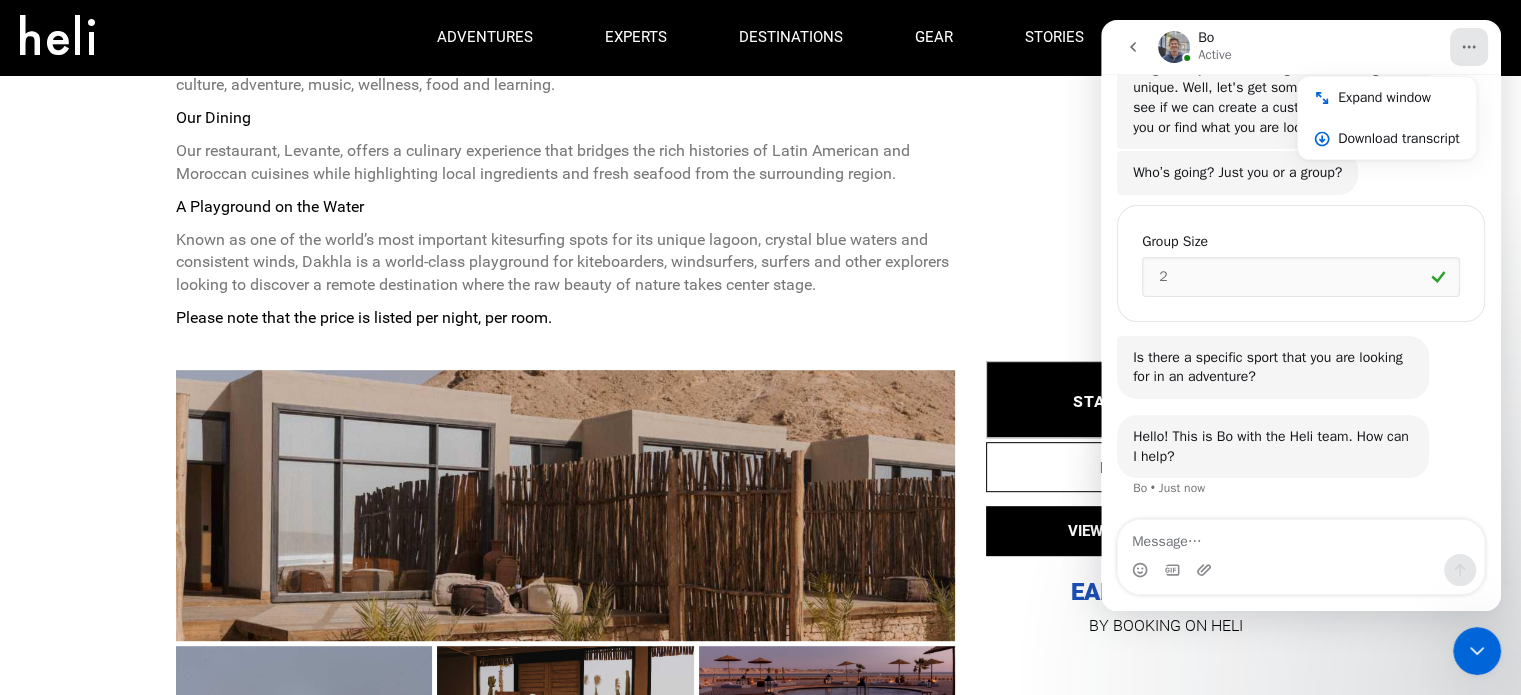 scroll, scrollTop: 900, scrollLeft: 0, axis: vertical 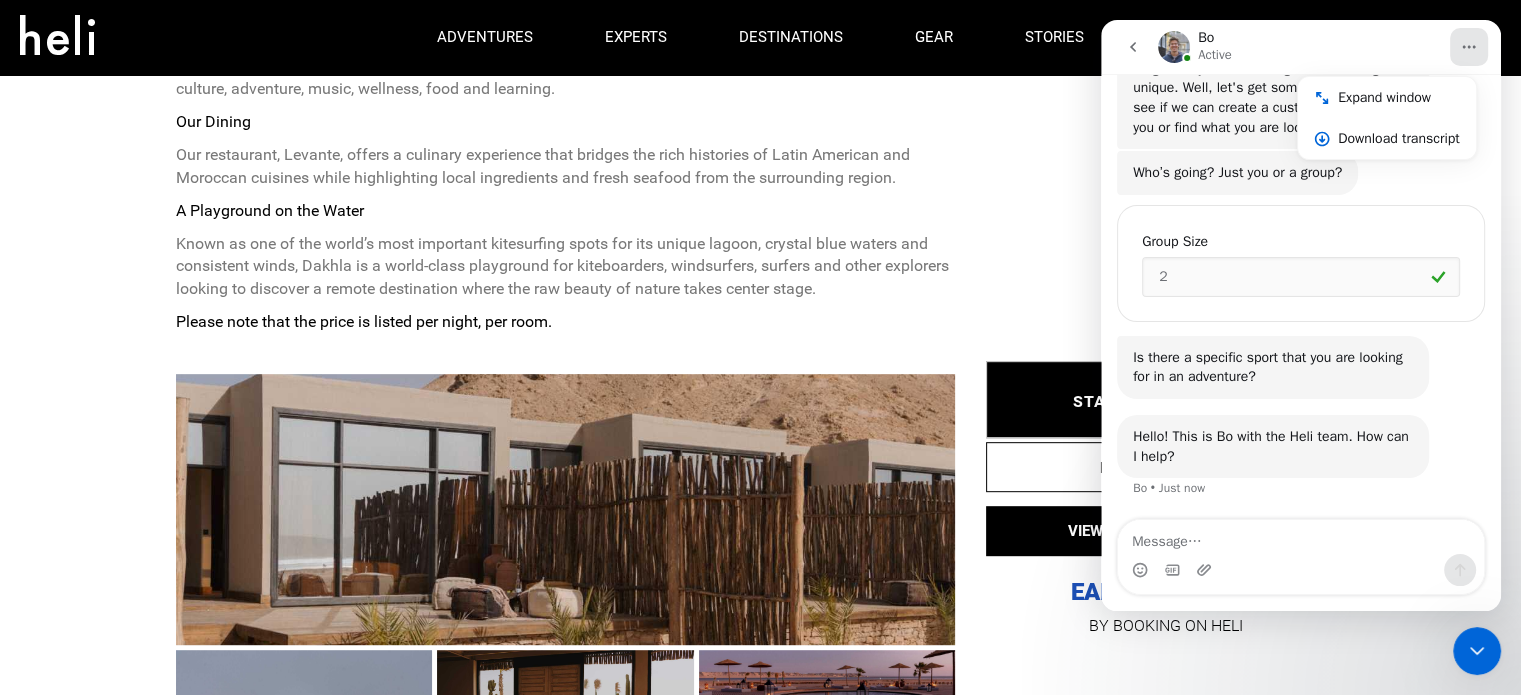 click on "STARTING AT: EUR230
STARTING AT: EUR230" at bounding box center [1166, 400] 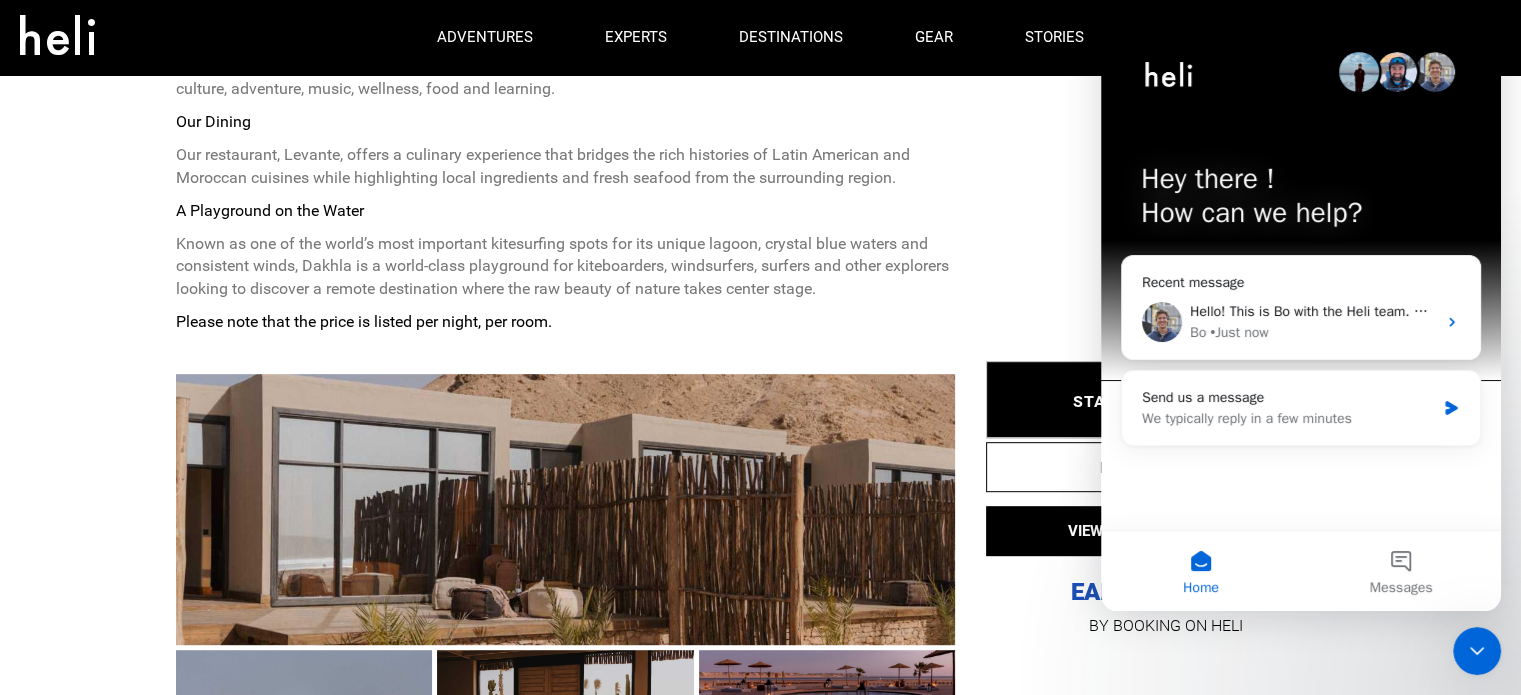 scroll, scrollTop: 0, scrollLeft: 0, axis: both 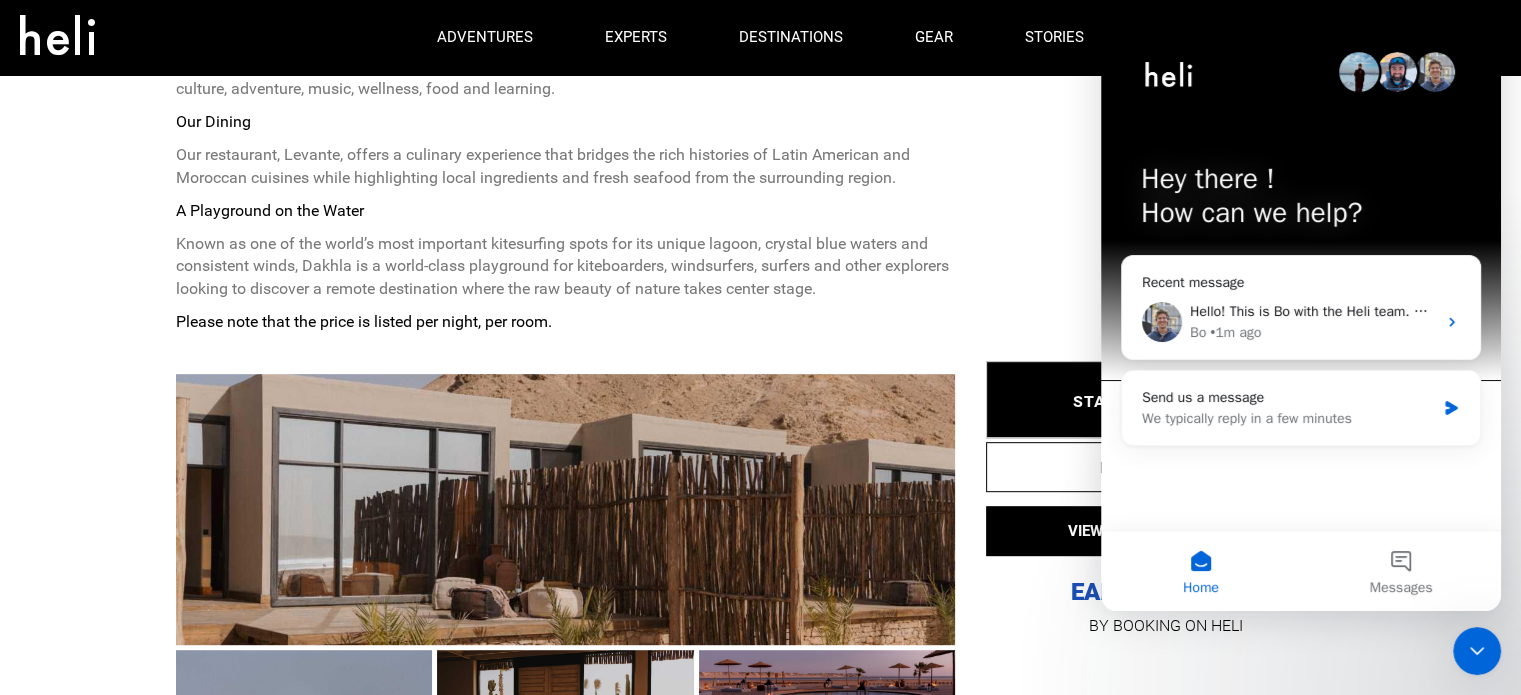 click 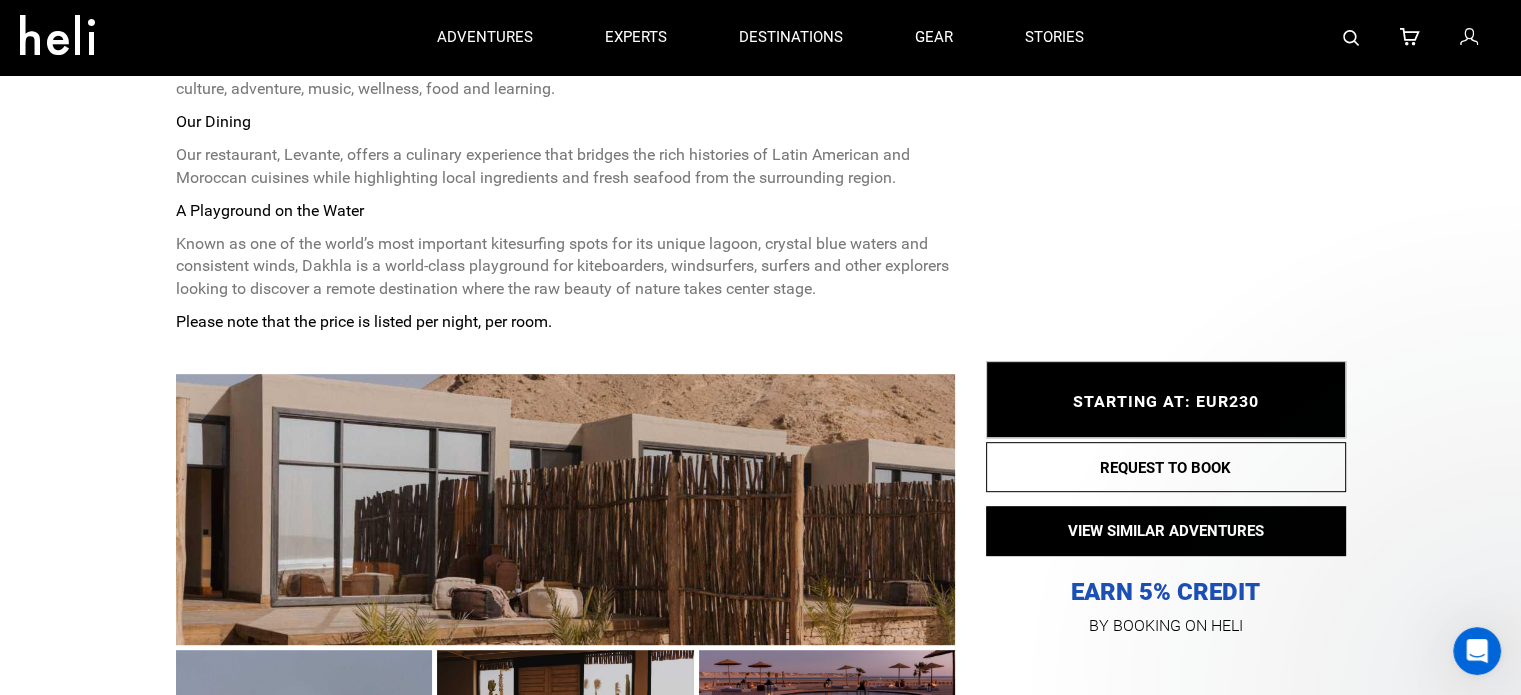 scroll, scrollTop: 0, scrollLeft: 0, axis: both 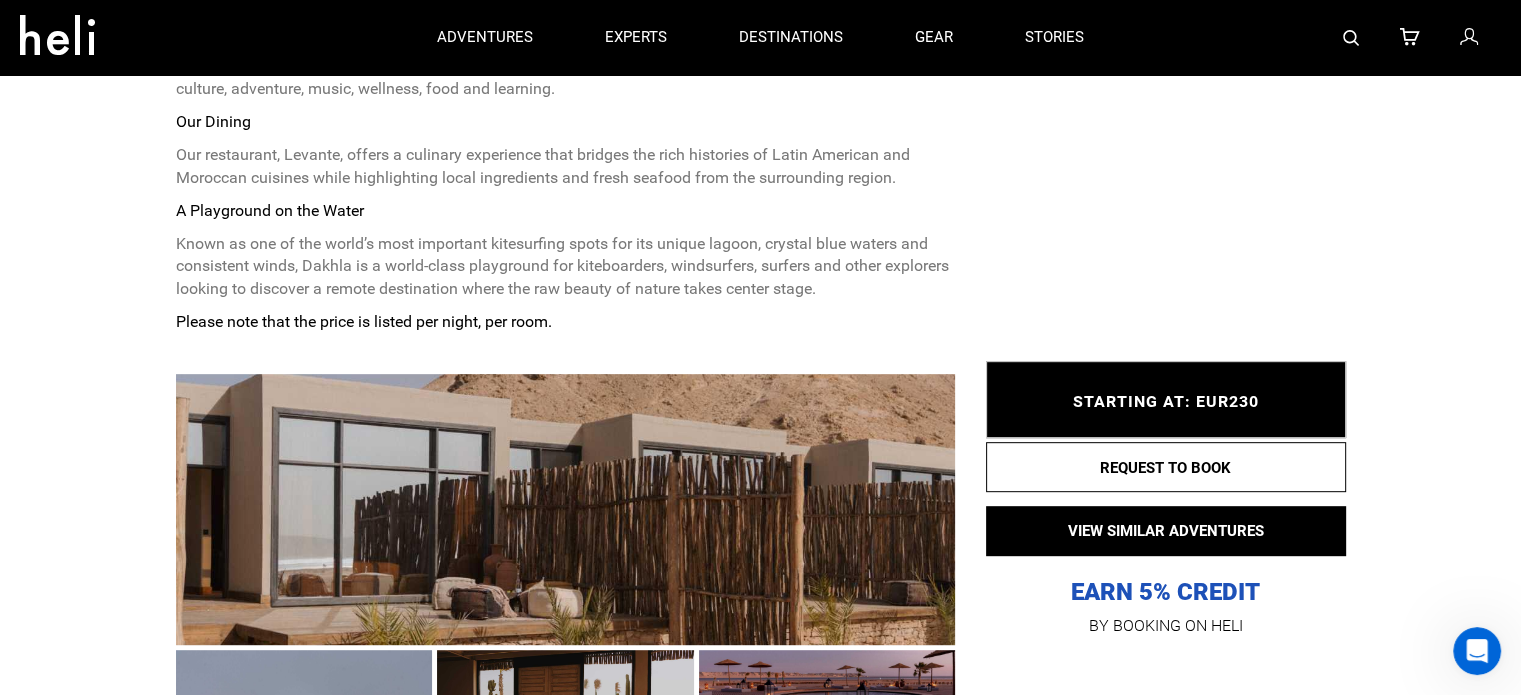 click on "STARTING AT: EUR230" at bounding box center (1166, 402) 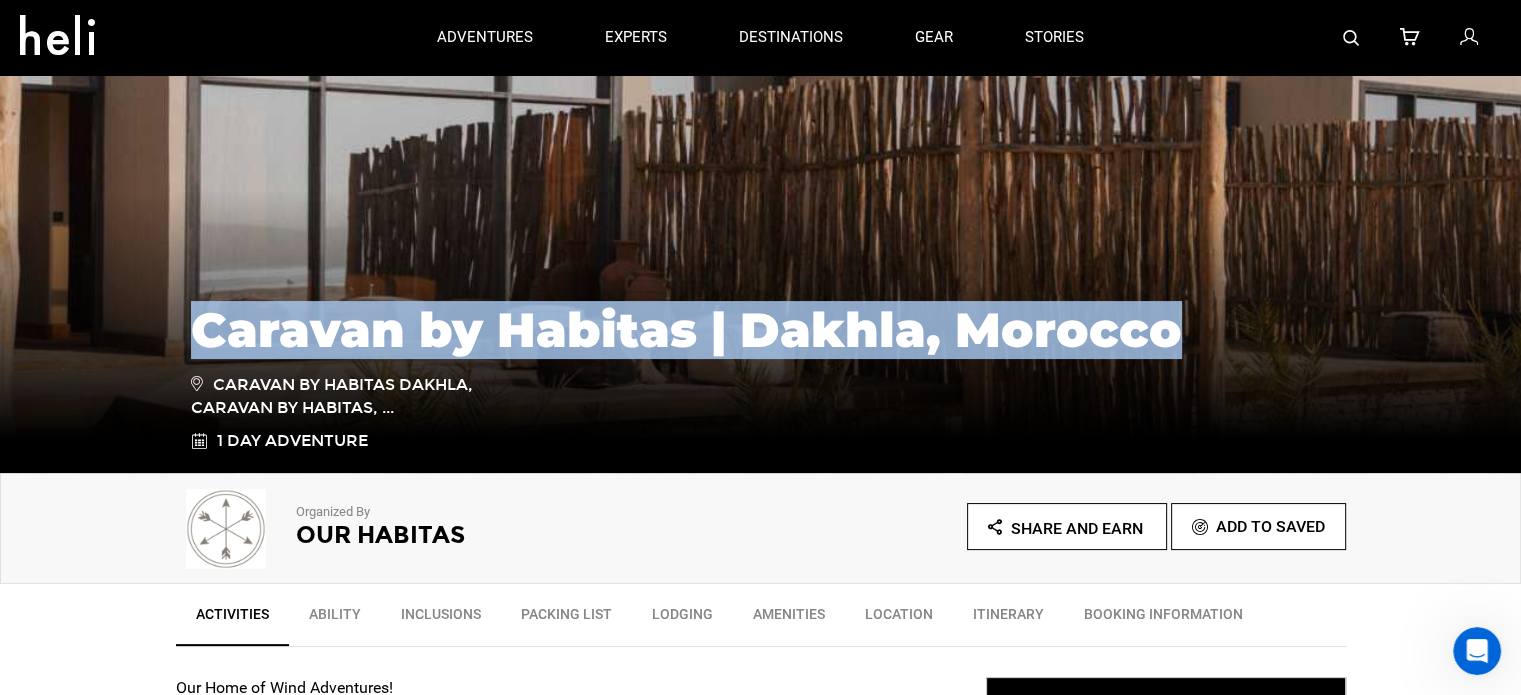 drag, startPoint x: 204, startPoint y: 332, endPoint x: 1340, endPoint y: 375, distance: 1136.8135 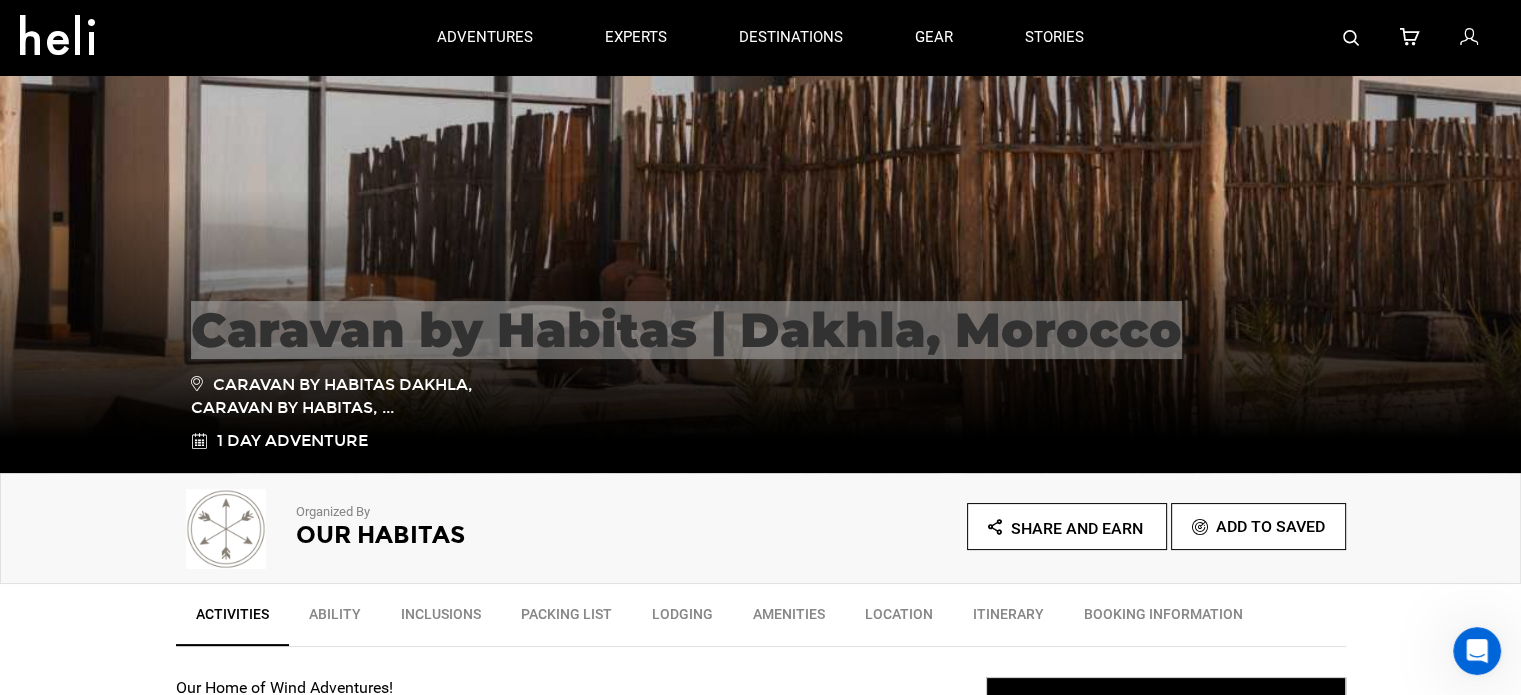 click at bounding box center (1477, 651) 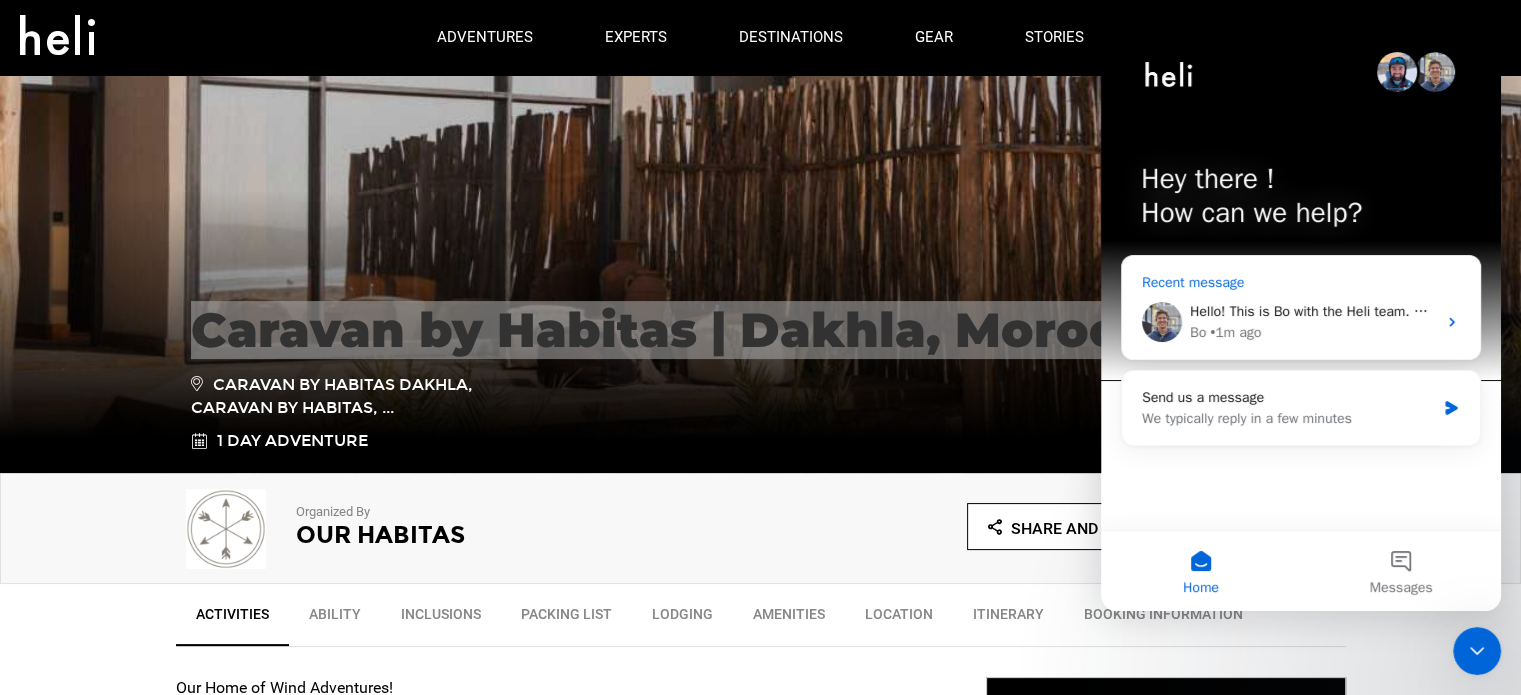 click on "[FIRST] •  1m ago" at bounding box center (1313, 332) 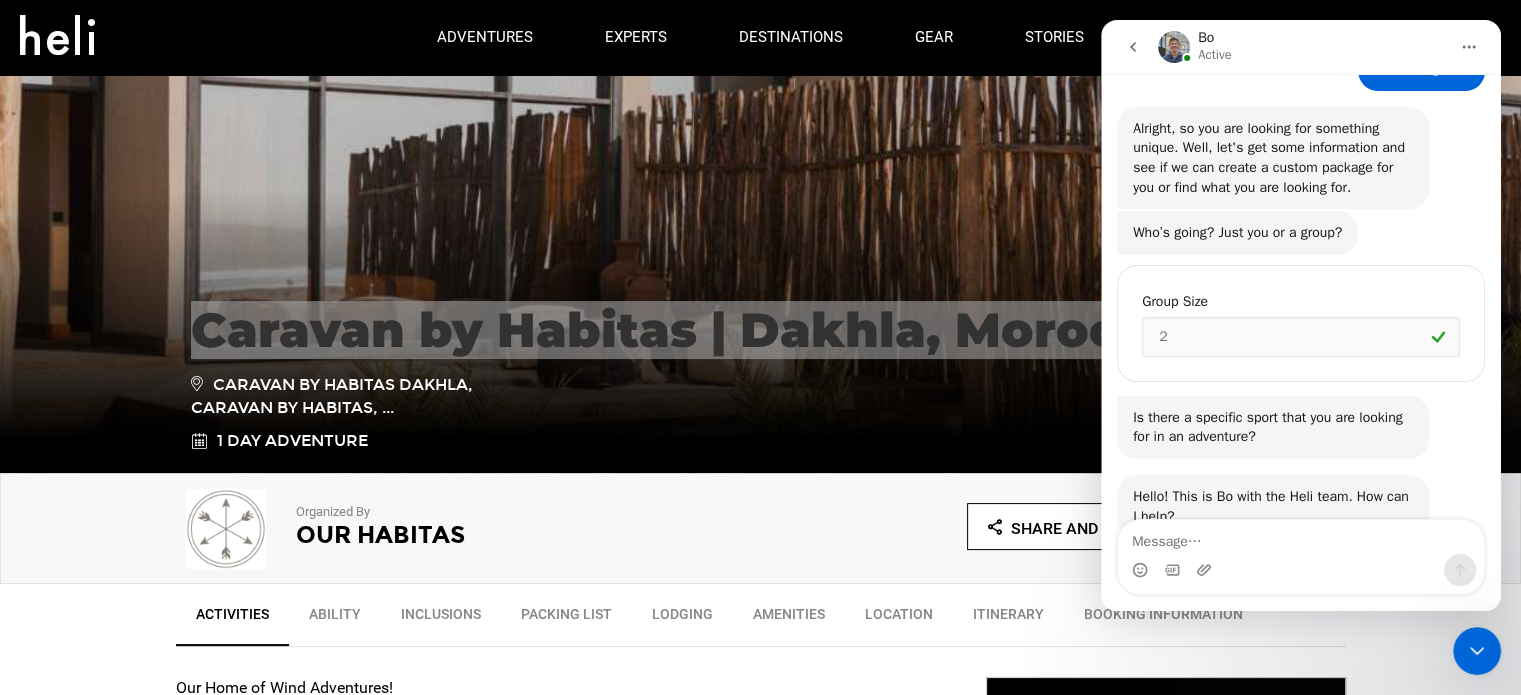 scroll, scrollTop: 344, scrollLeft: 0, axis: vertical 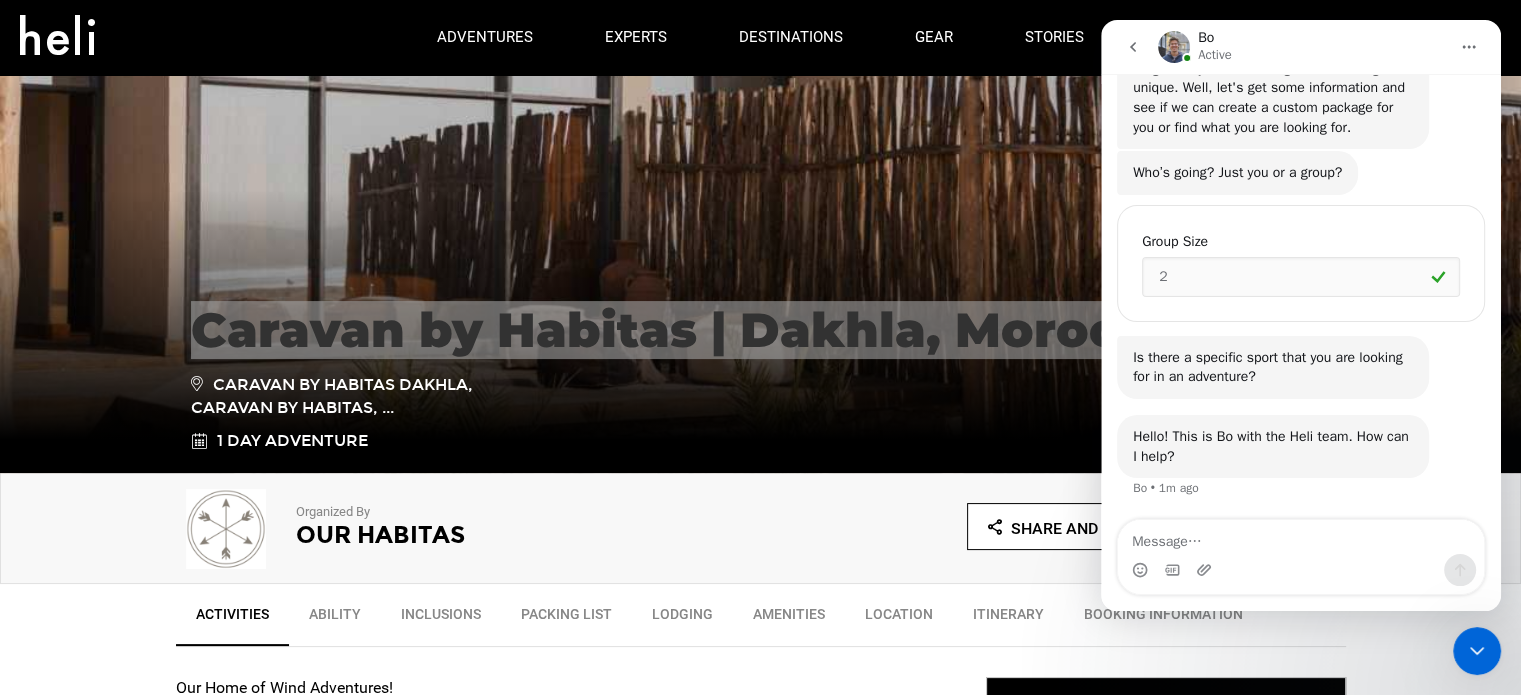 type on "Caravan by Habitas | Dakhla, Morocco" 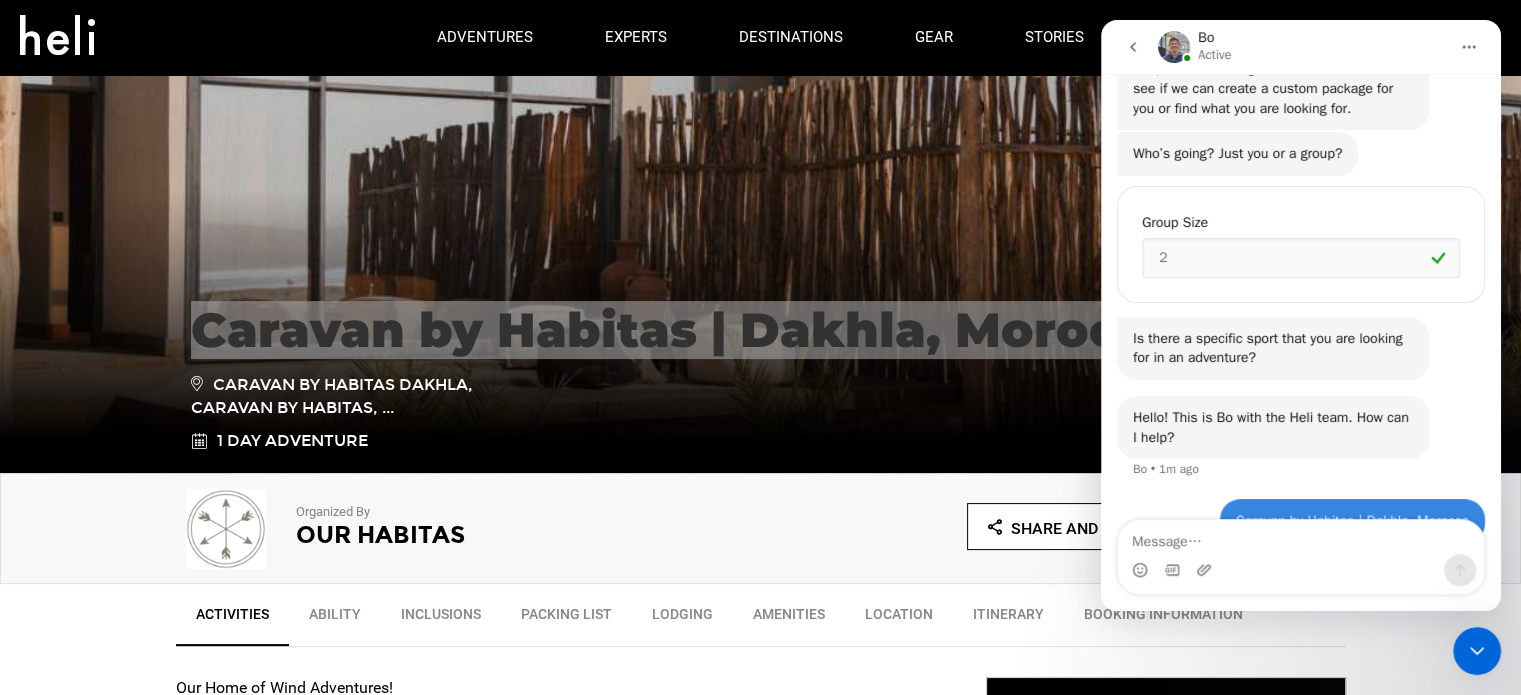 scroll, scrollTop: 403, scrollLeft: 0, axis: vertical 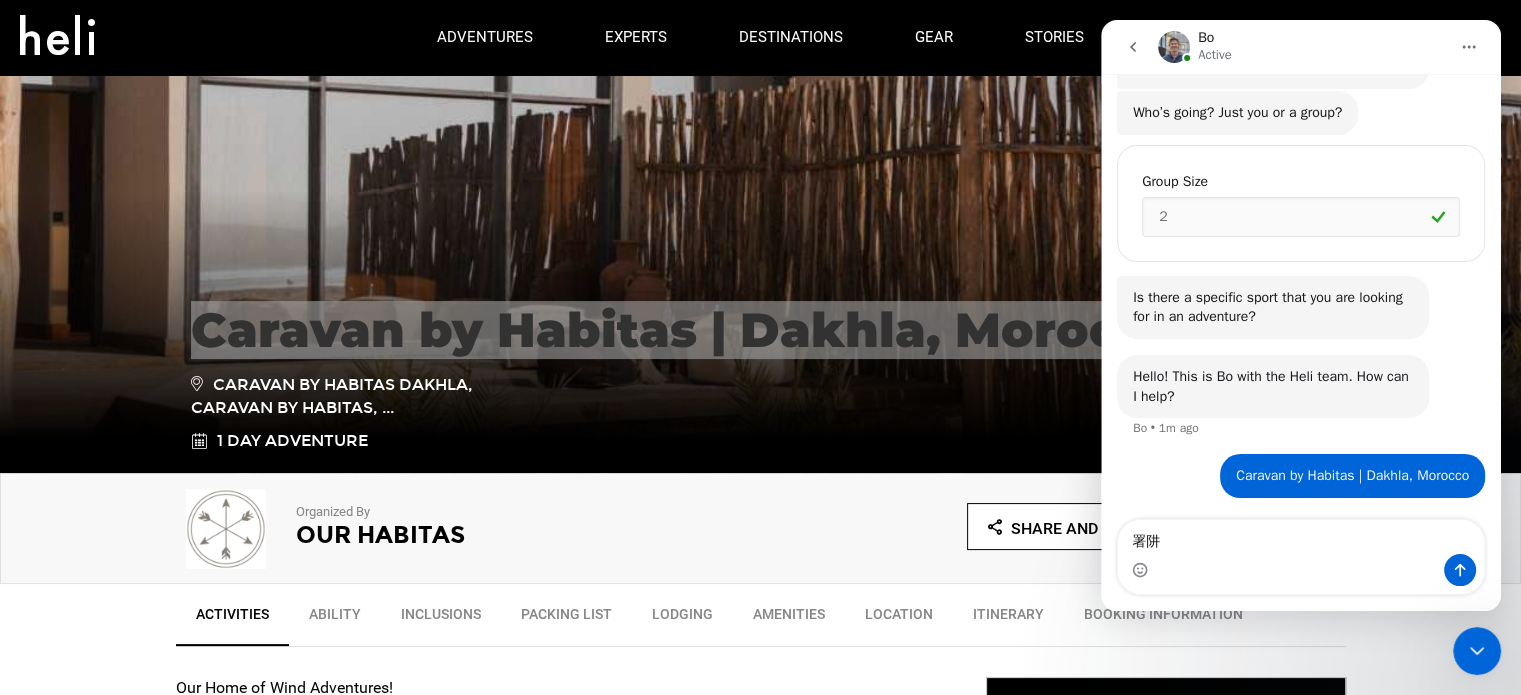 type on "署" 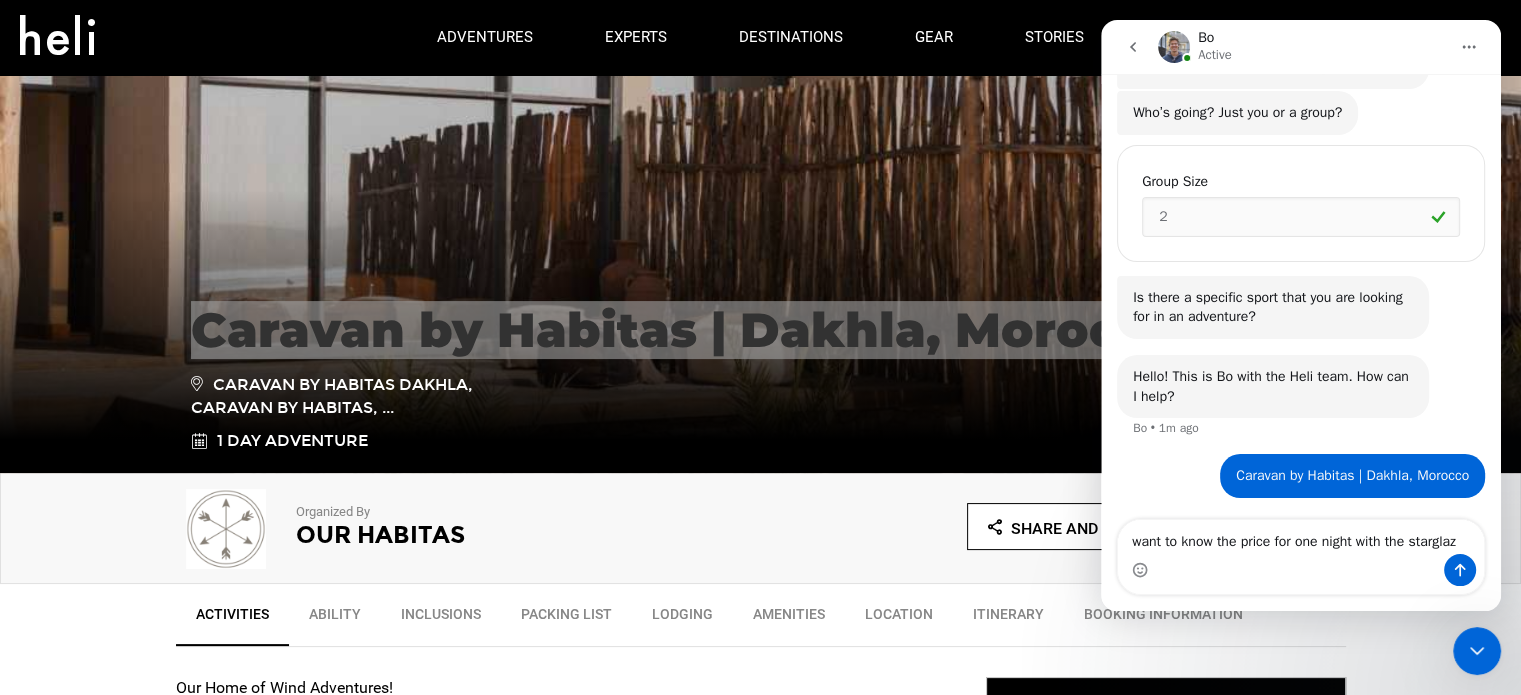 scroll, scrollTop: 423, scrollLeft: 0, axis: vertical 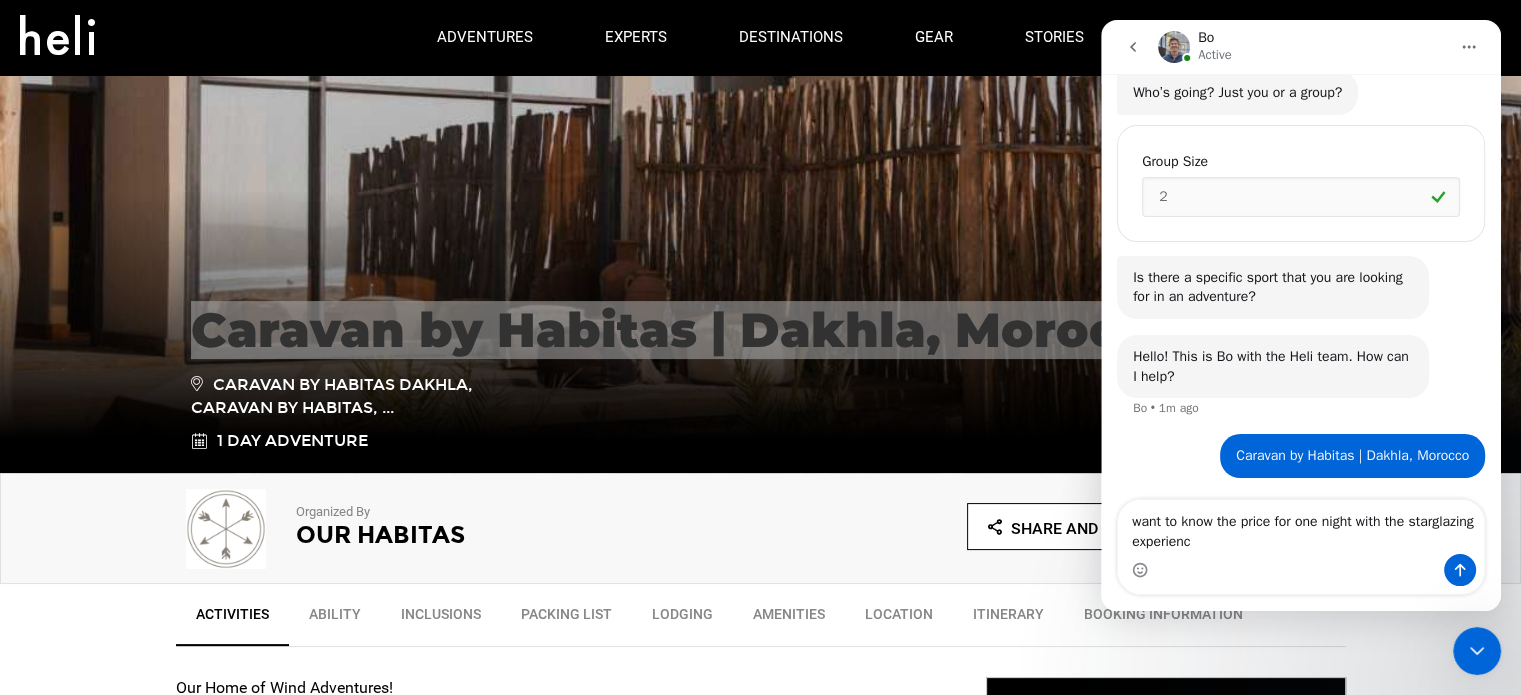type on "want to know the price for one night with the starglazing experience" 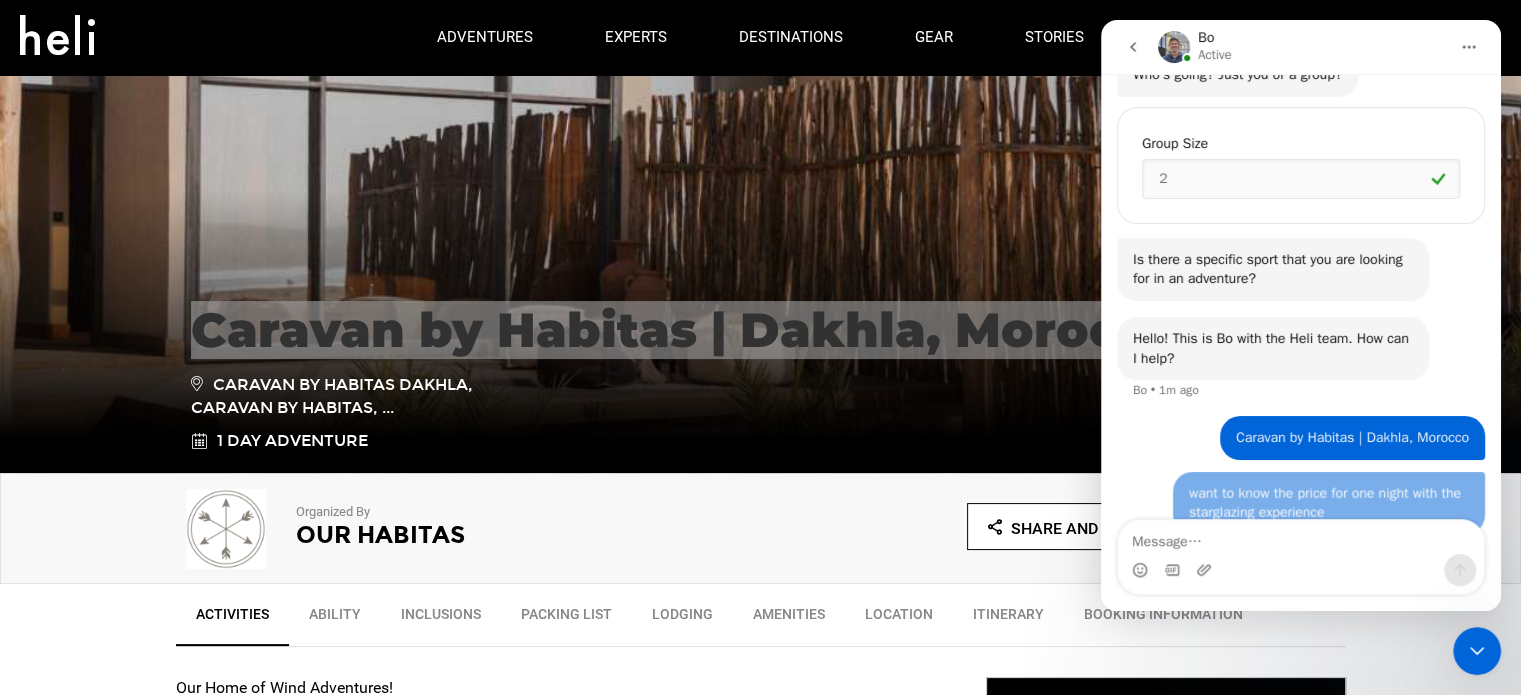 scroll, scrollTop: 468, scrollLeft: 0, axis: vertical 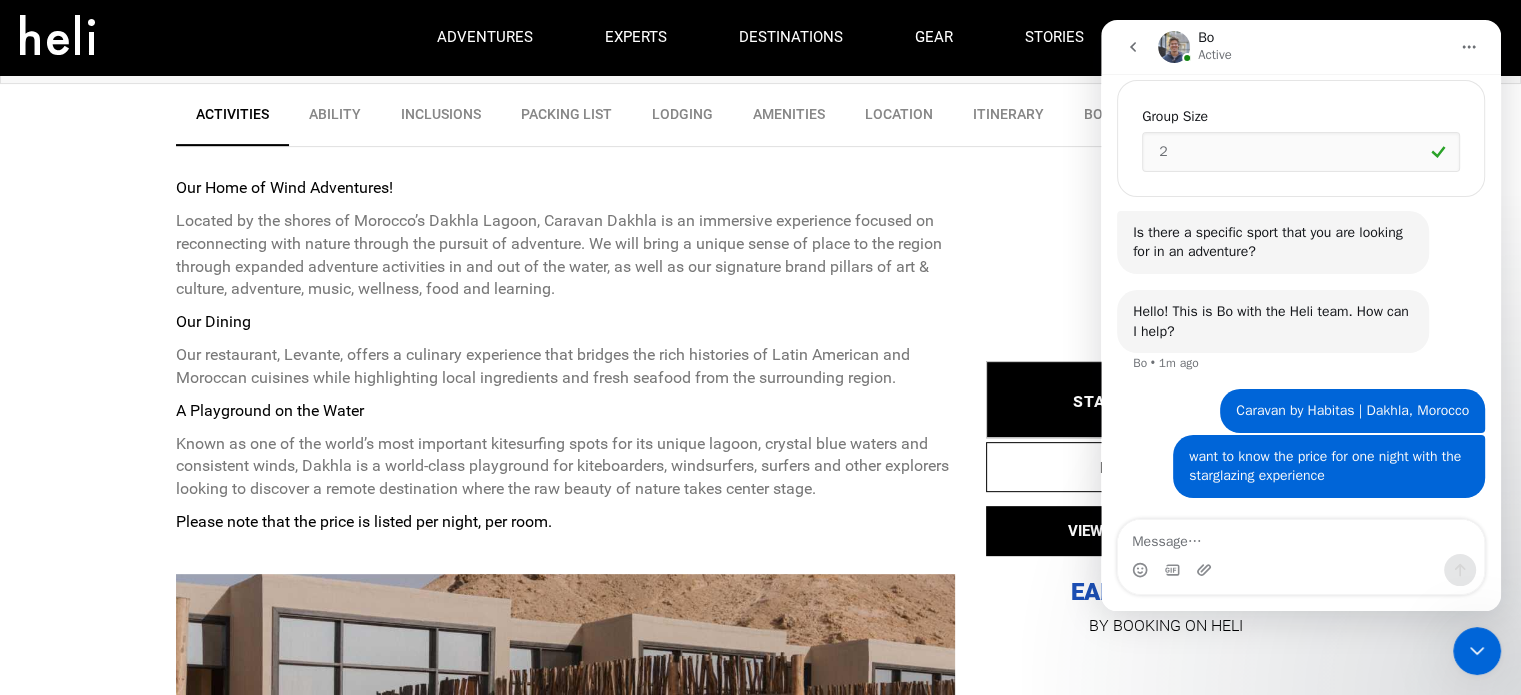 click on "Packing List" at bounding box center (566, 119) 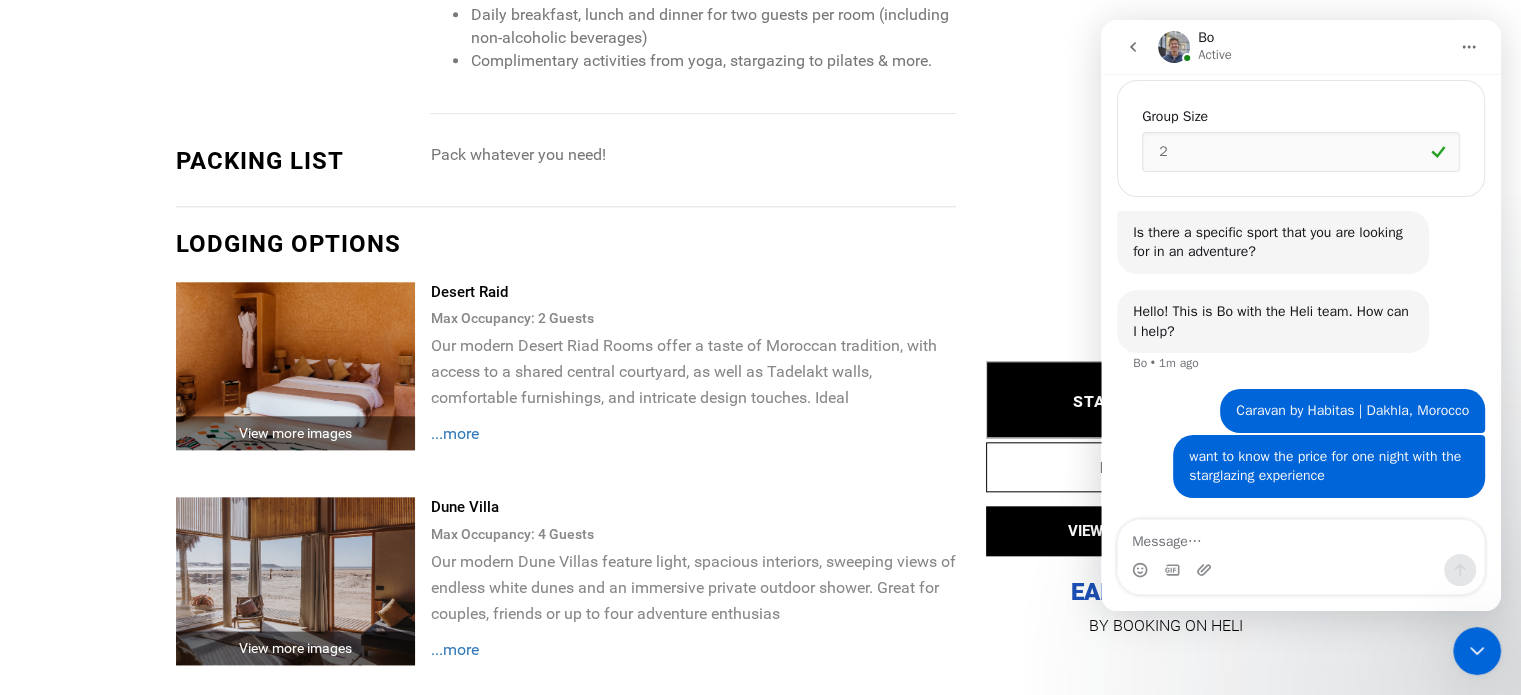 scroll, scrollTop: 2037, scrollLeft: 0, axis: vertical 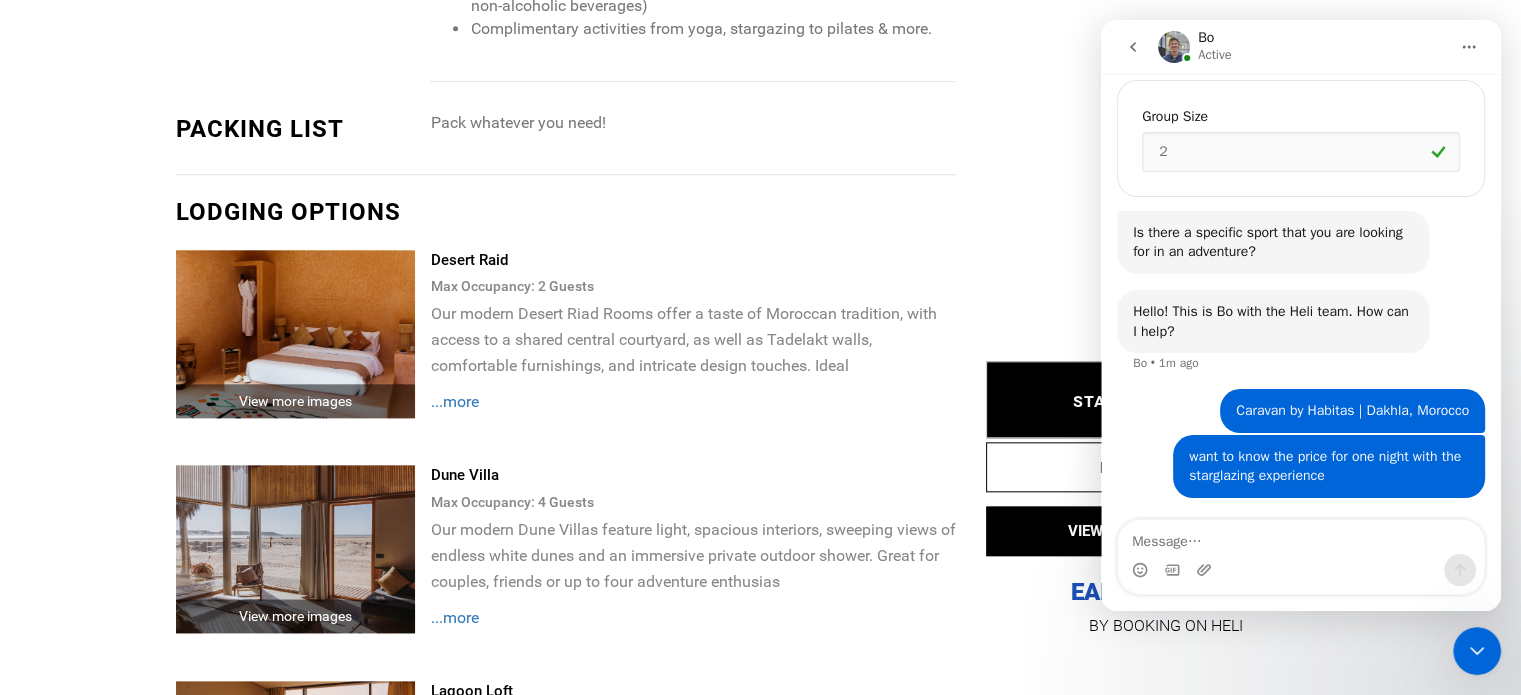 click on "View more images" at bounding box center [296, 401] 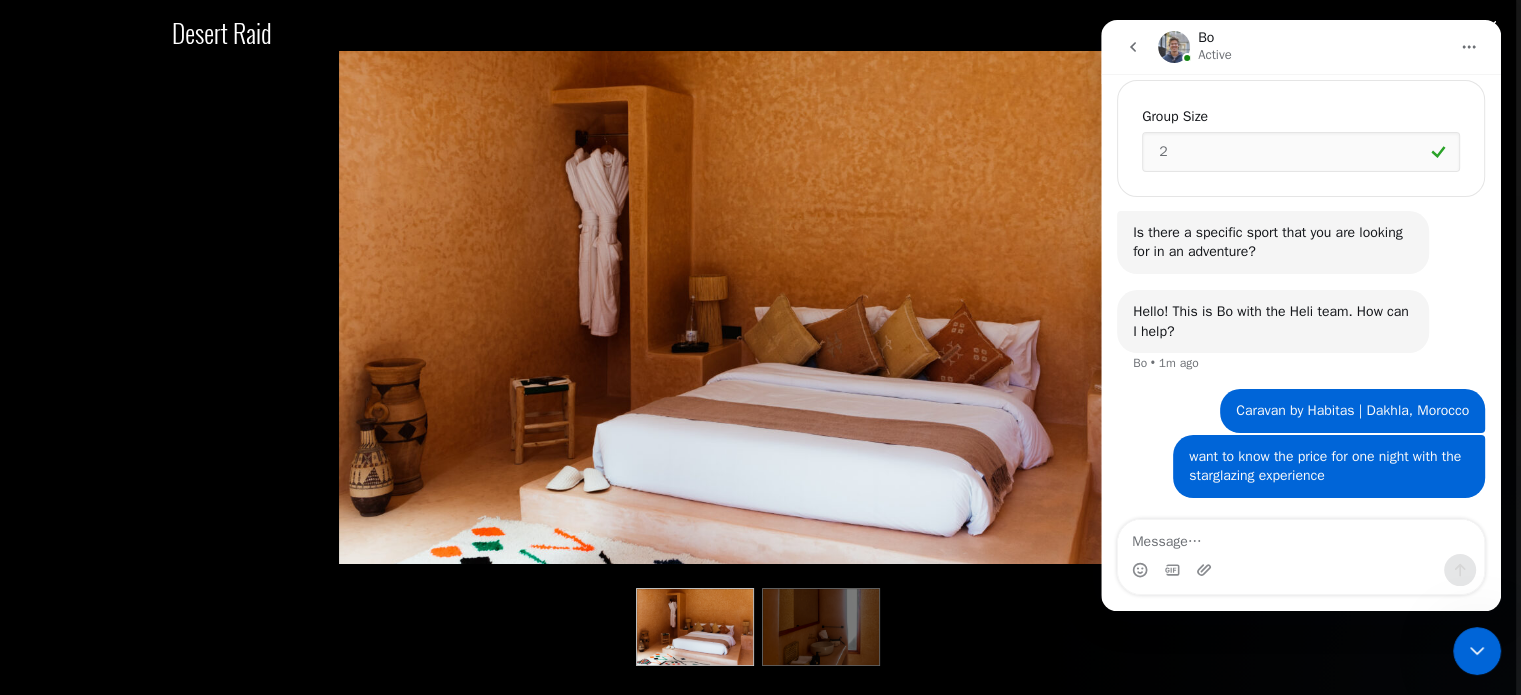 scroll, scrollTop: 2237, scrollLeft: 0, axis: vertical 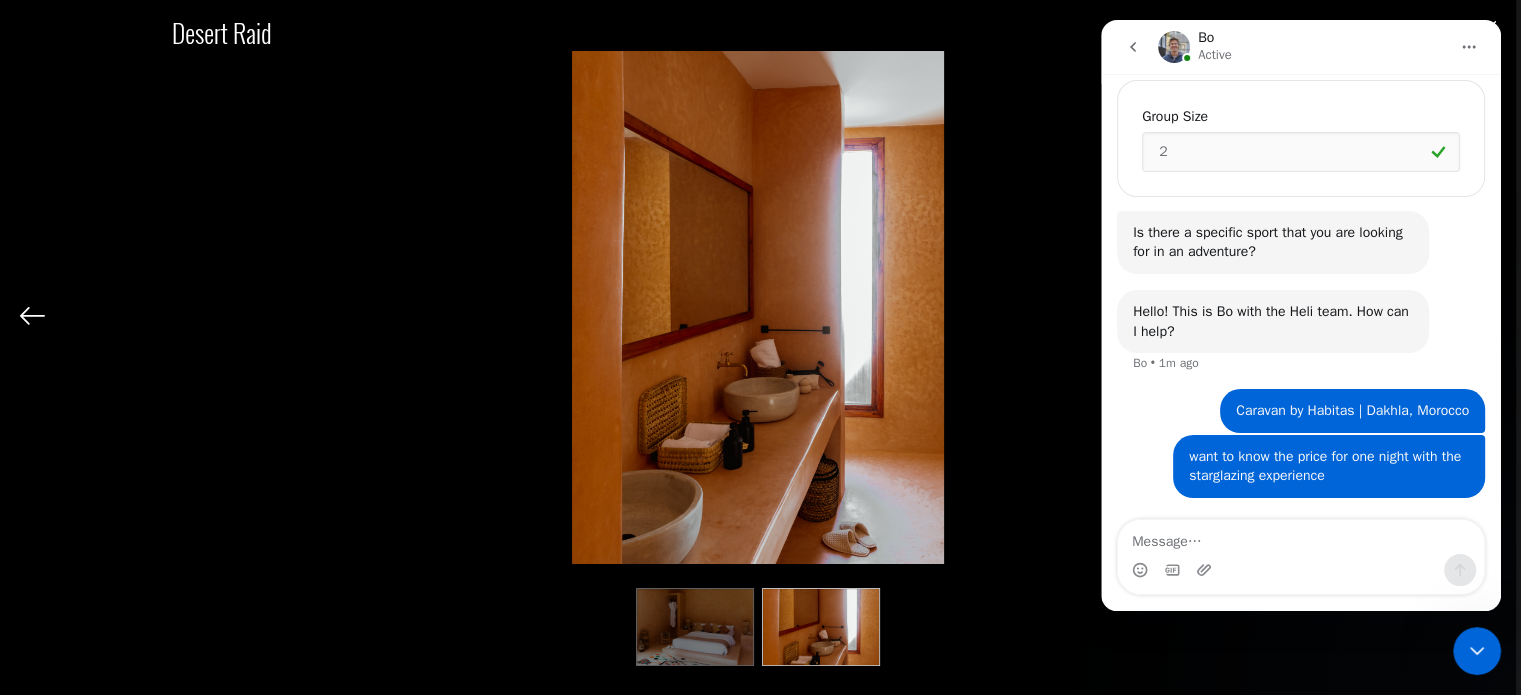 click at bounding box center [32, 316] 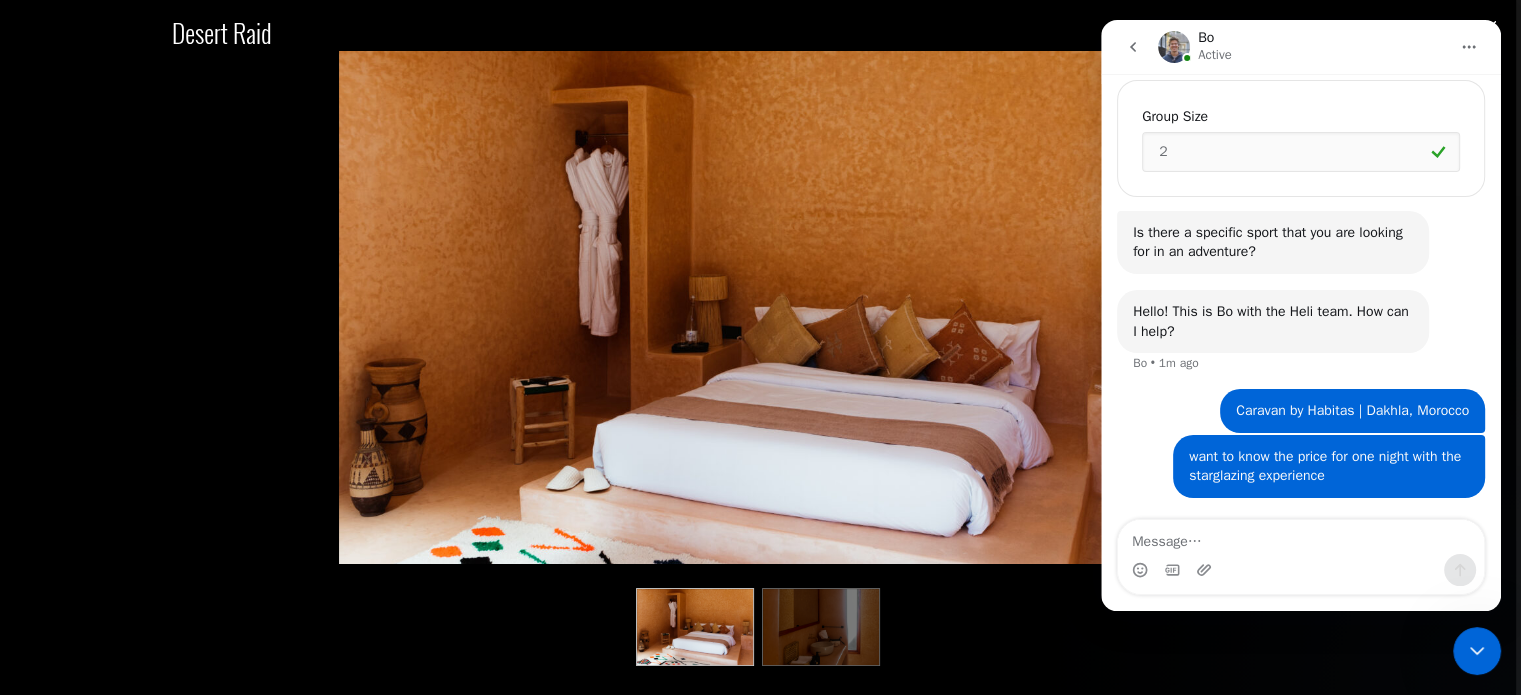 click on "Desert Raid
1/2" at bounding box center [758, 330] 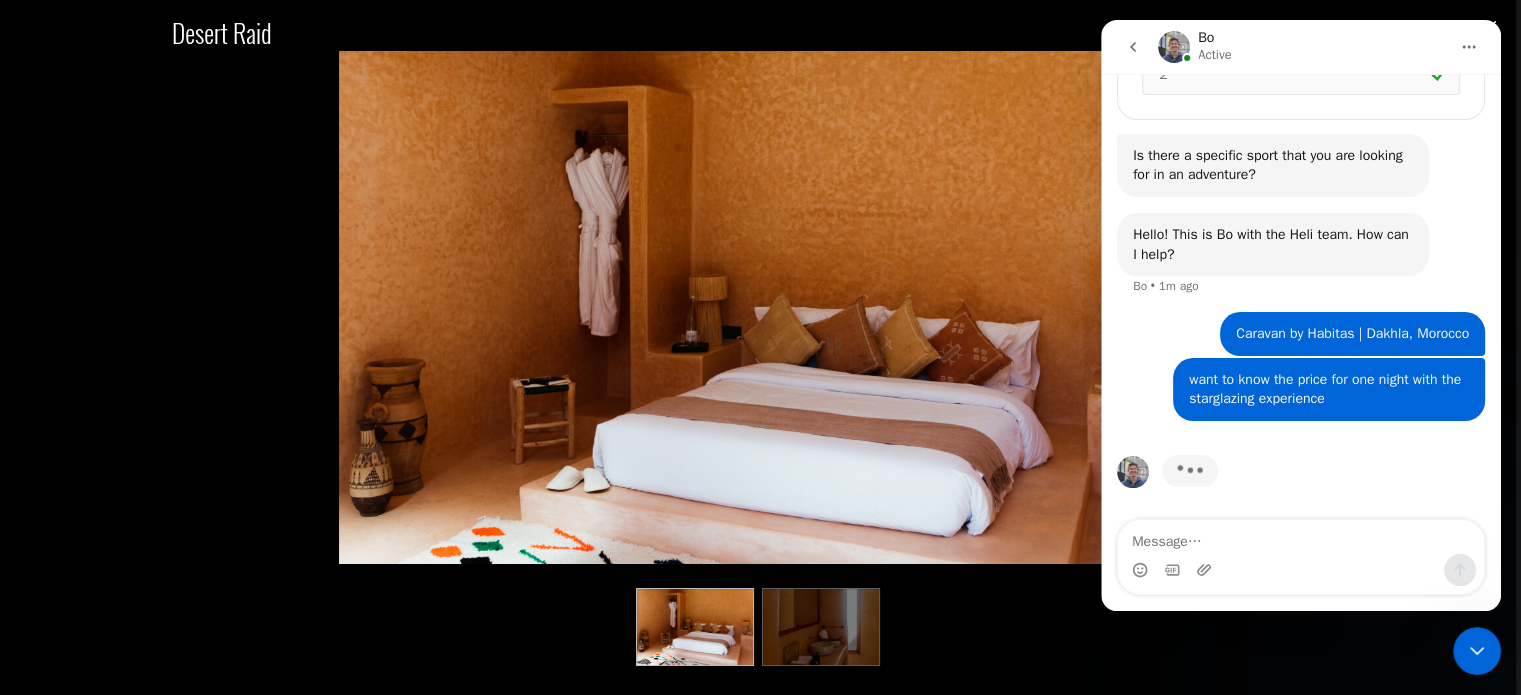 scroll, scrollTop: 545, scrollLeft: 0, axis: vertical 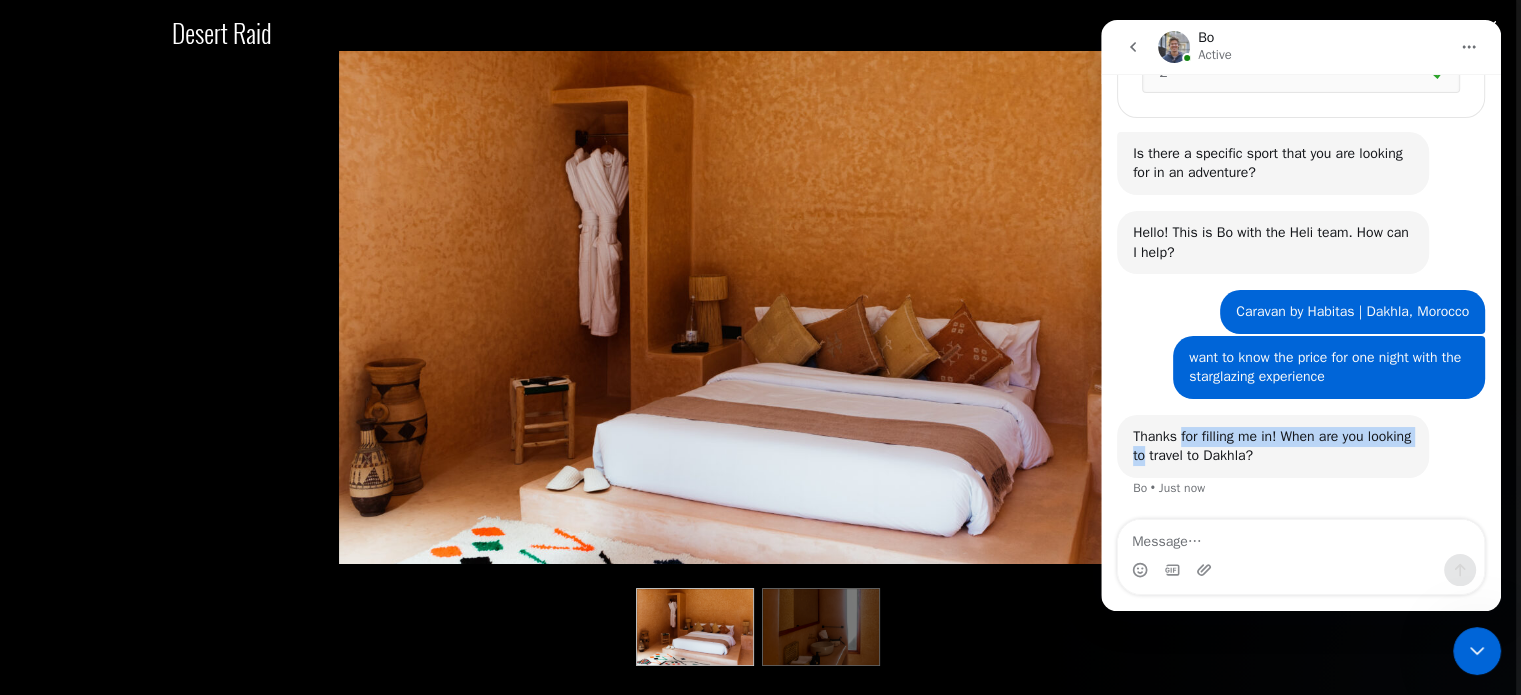 drag, startPoint x: 1182, startPoint y: 435, endPoint x: 1198, endPoint y: 460, distance: 29.681644 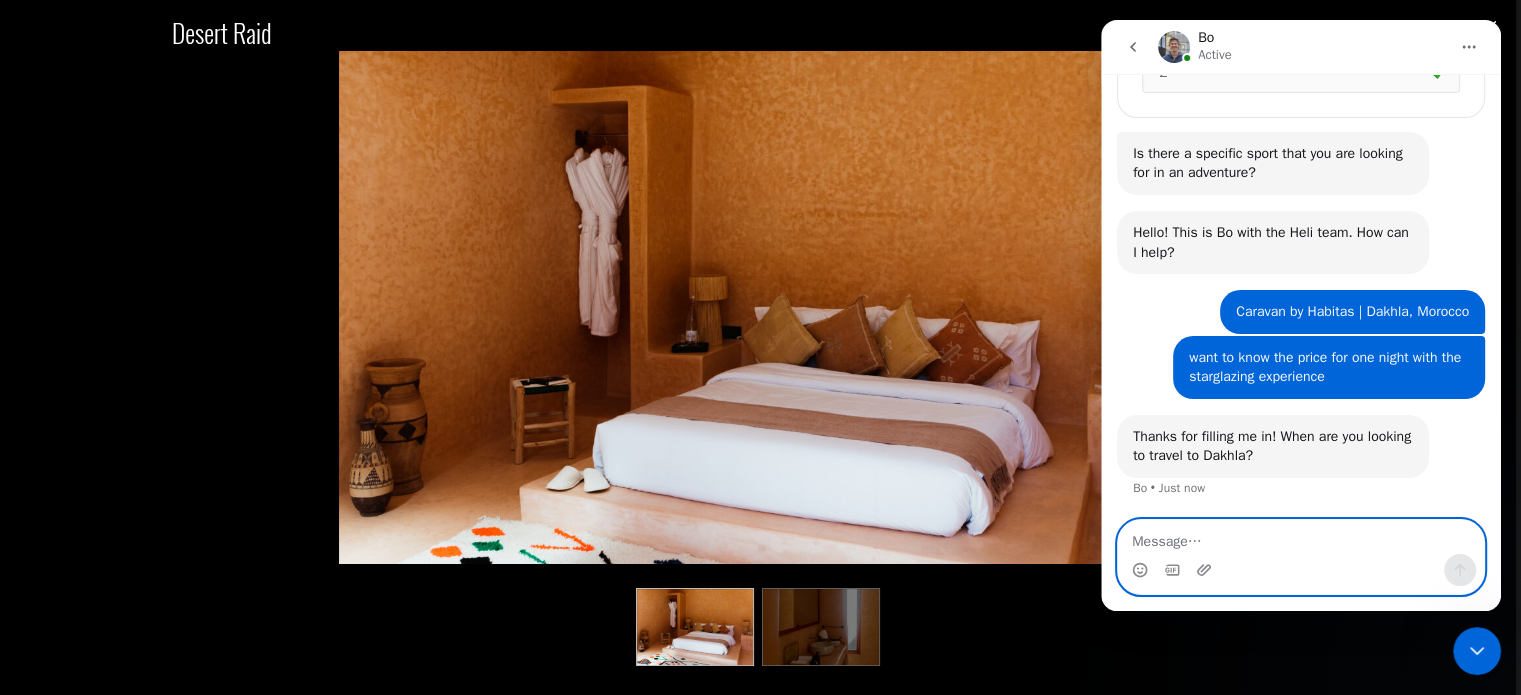 click at bounding box center [1301, 537] 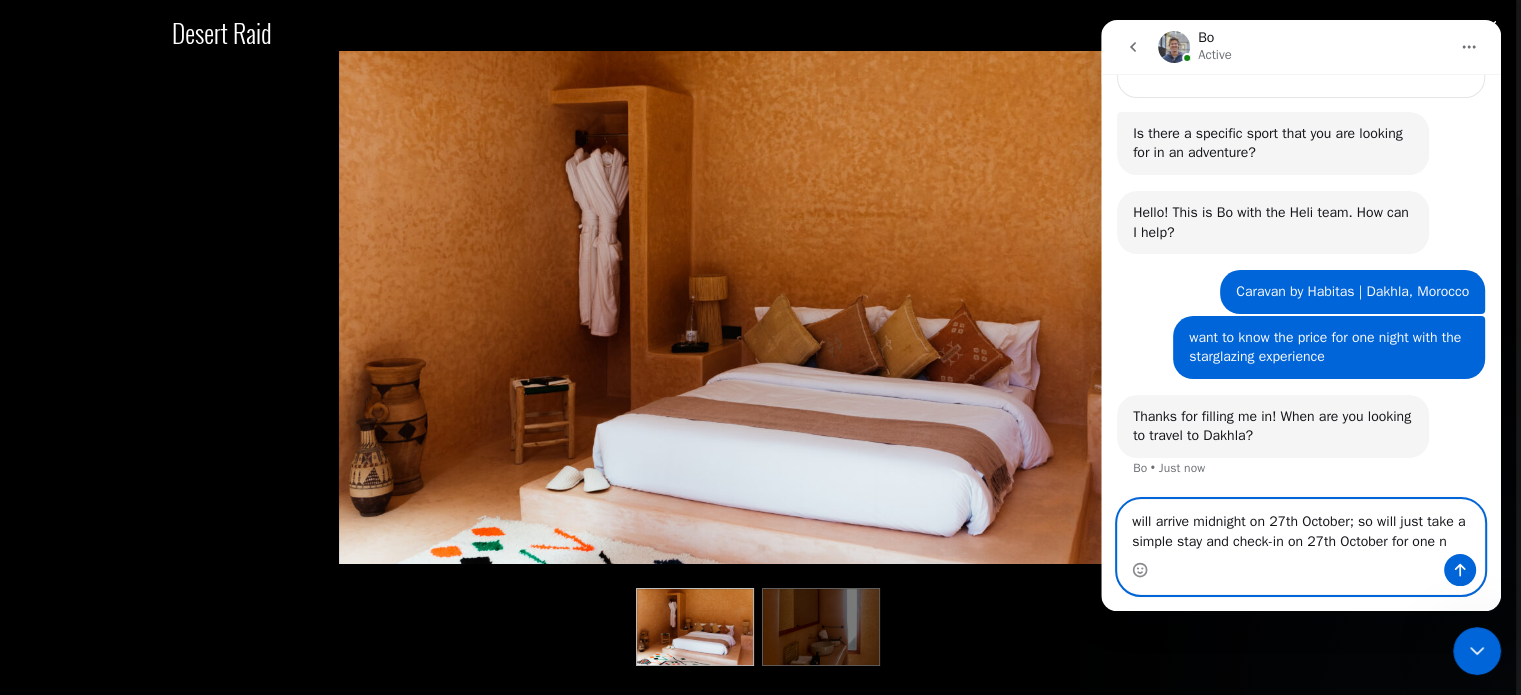 scroll, scrollTop: 588, scrollLeft: 0, axis: vertical 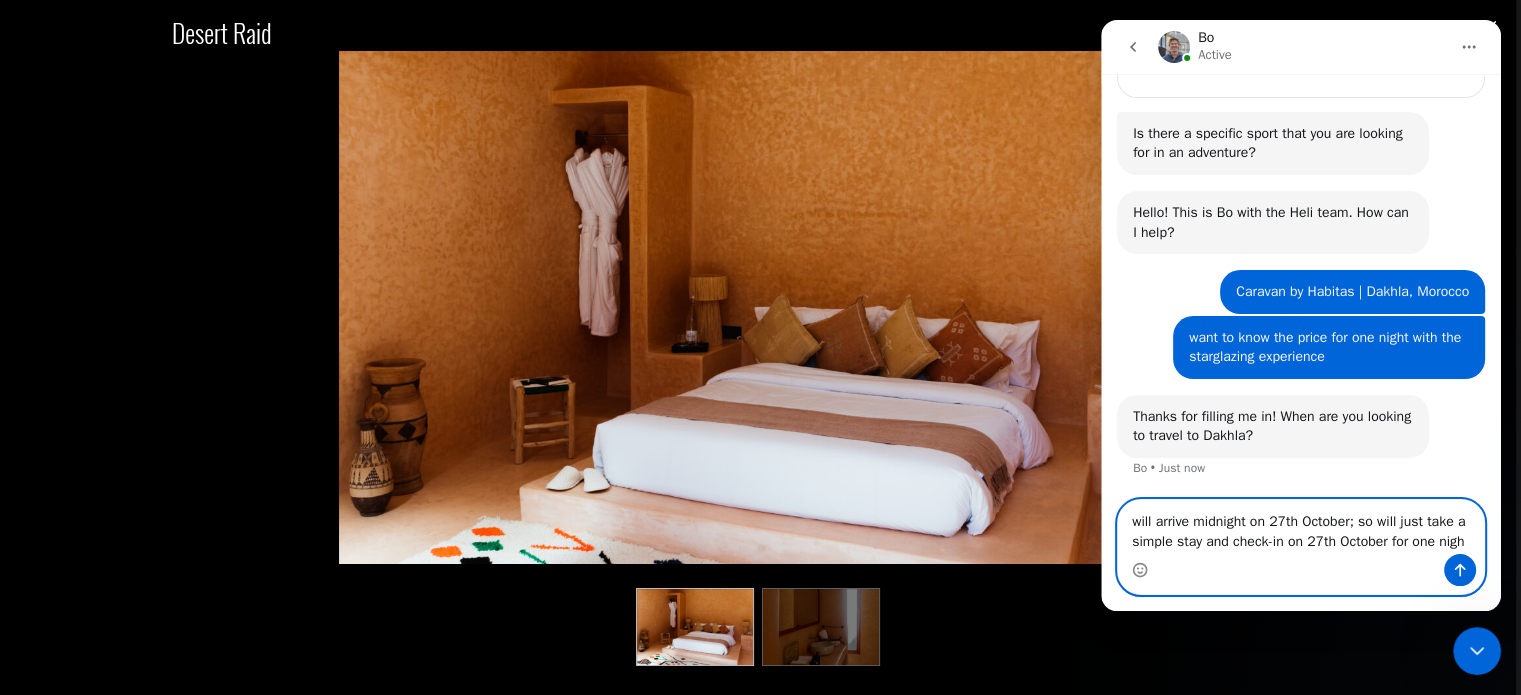 type on "will arrive midnight on [DATE]; so will just take a simple stay and check-in on [DATE] for one night" 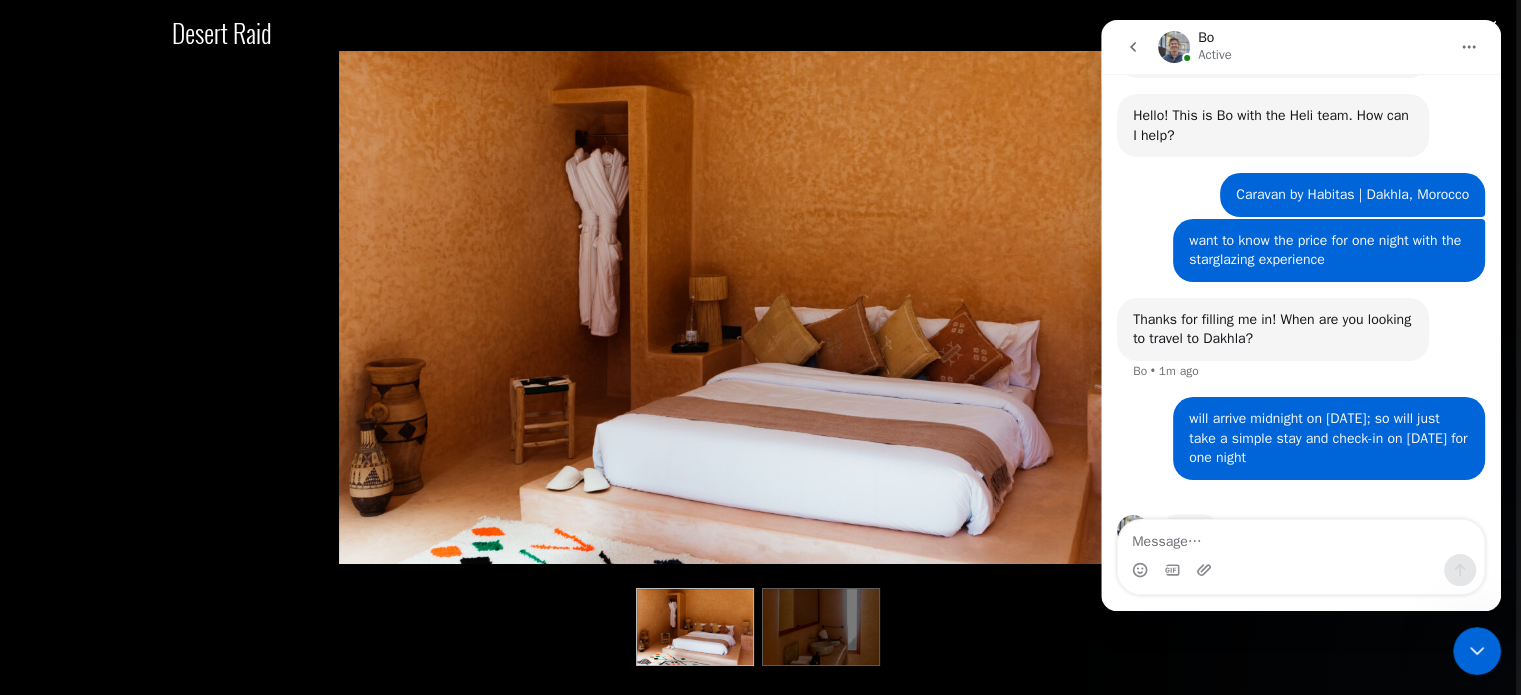 scroll, scrollTop: 724, scrollLeft: 0, axis: vertical 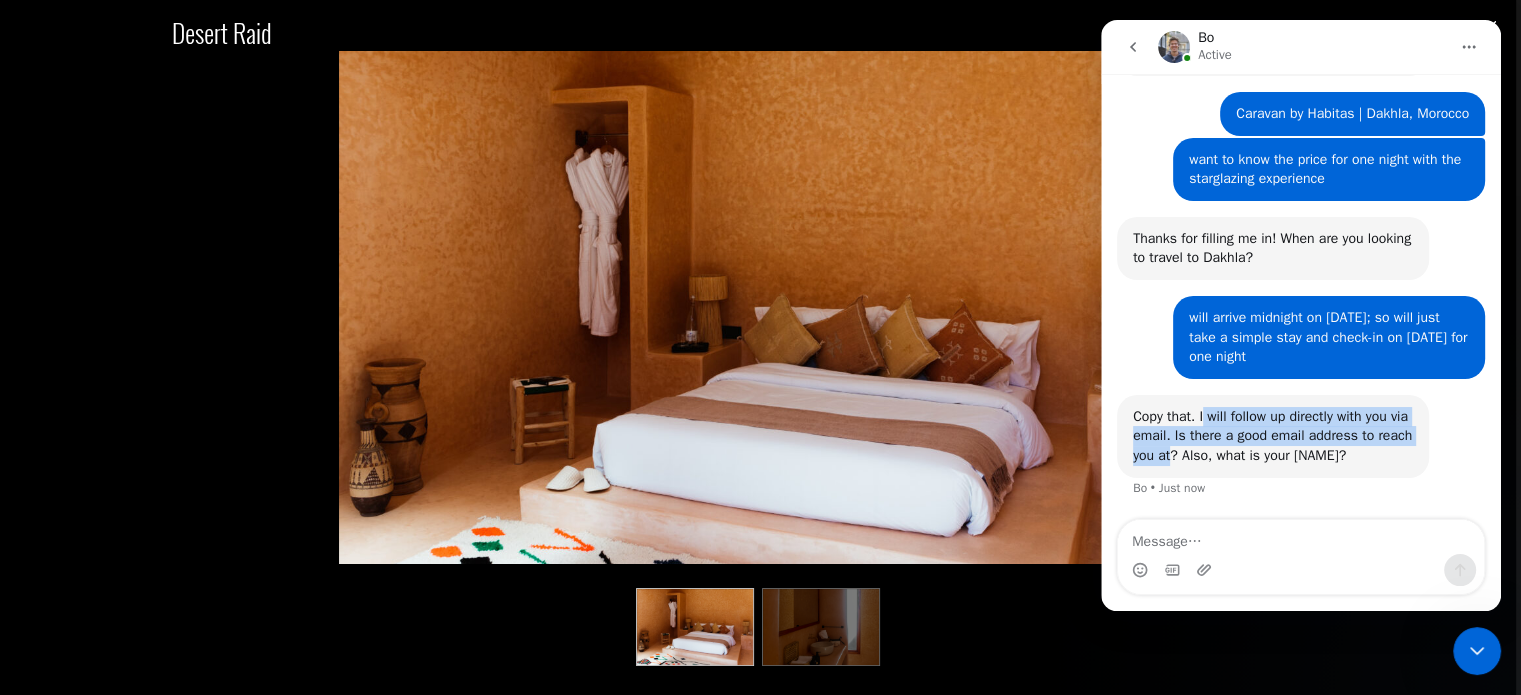 drag, startPoint x: 1206, startPoint y: 415, endPoint x: 1213, endPoint y: 461, distance: 46.52956 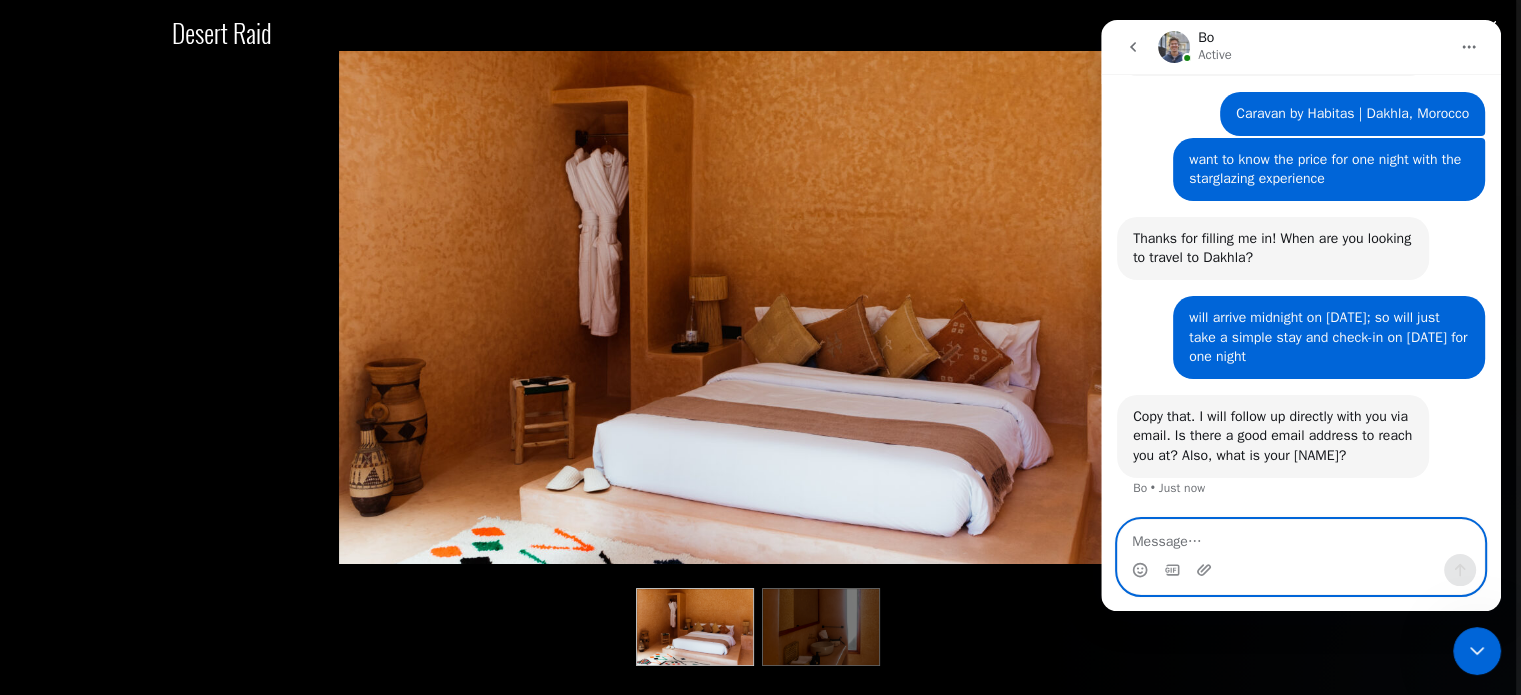 click at bounding box center [1301, 537] 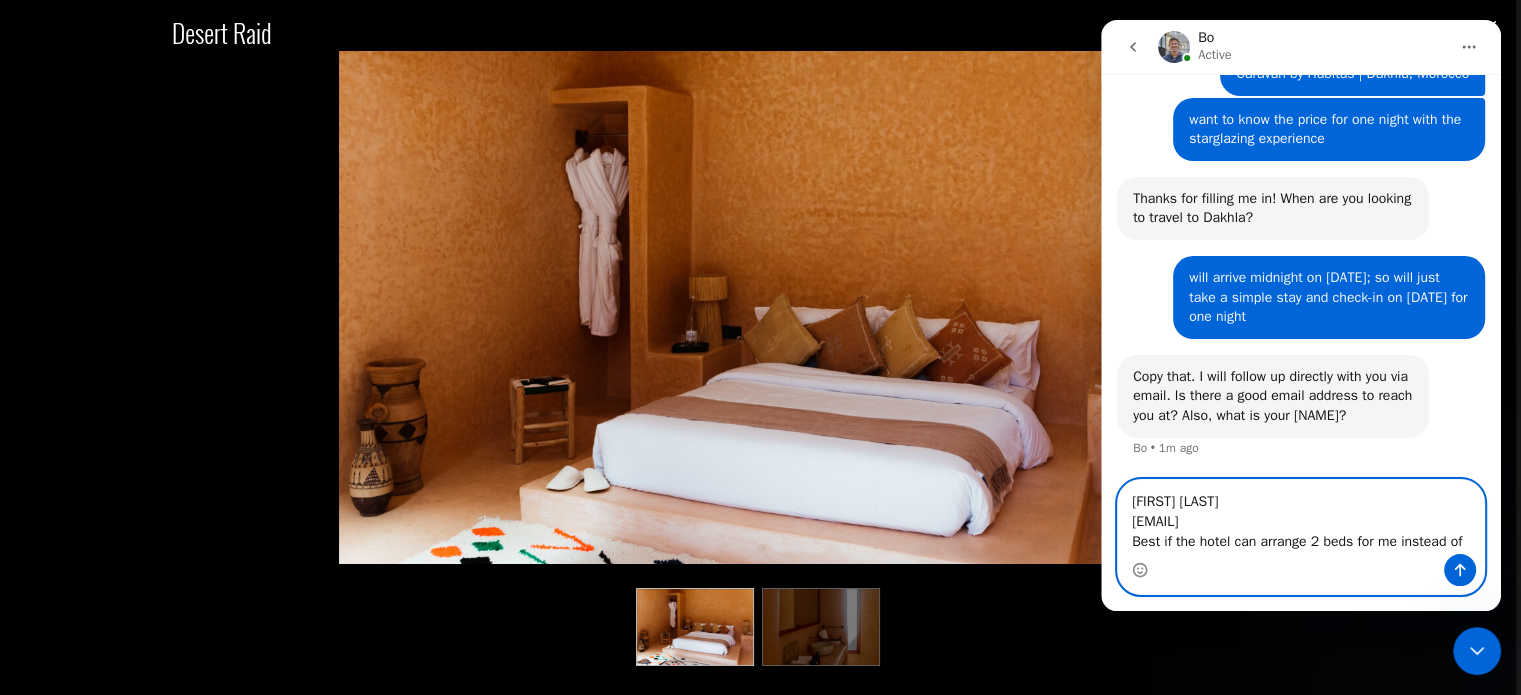scroll, scrollTop: 805, scrollLeft: 0, axis: vertical 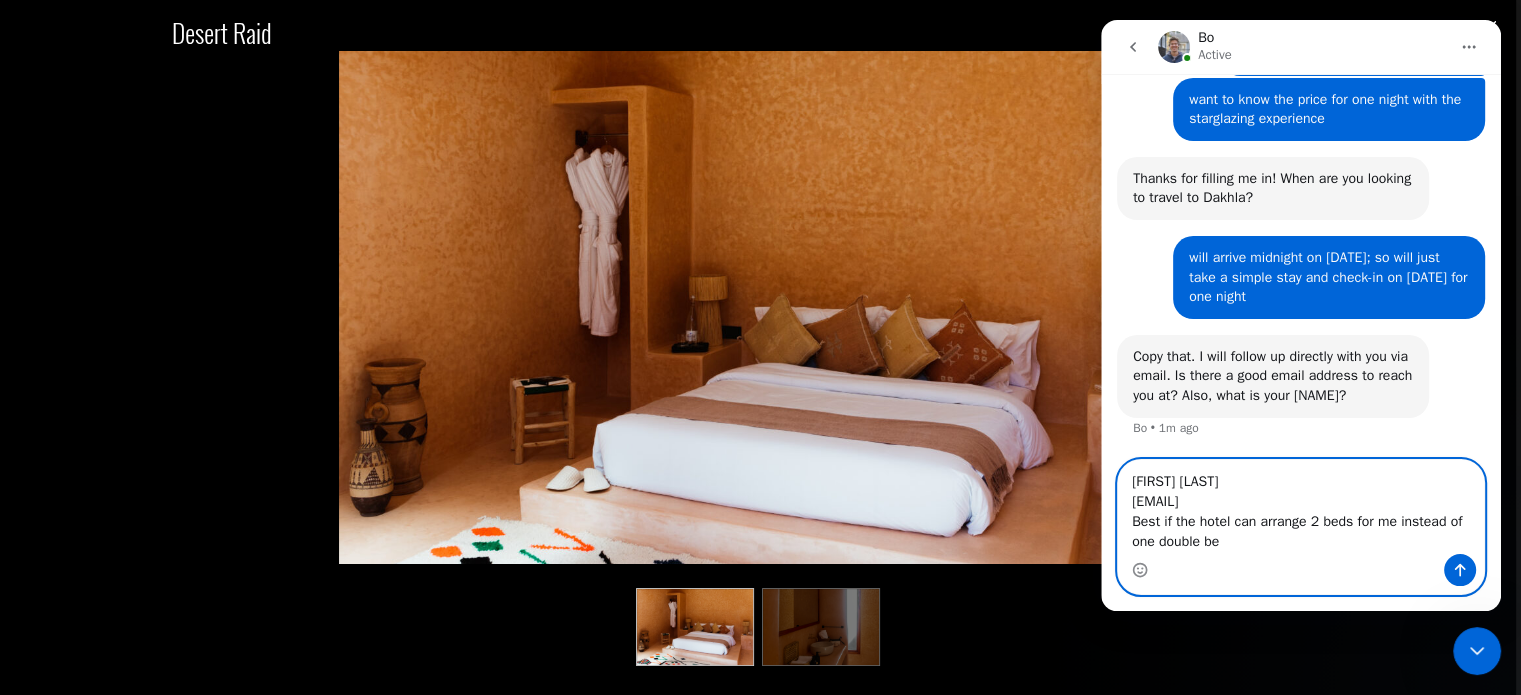 type on "[NAME]
Yik_727@[EMAIL]
Best if the hotel can arrange 2 beds for me instead of one double bed" 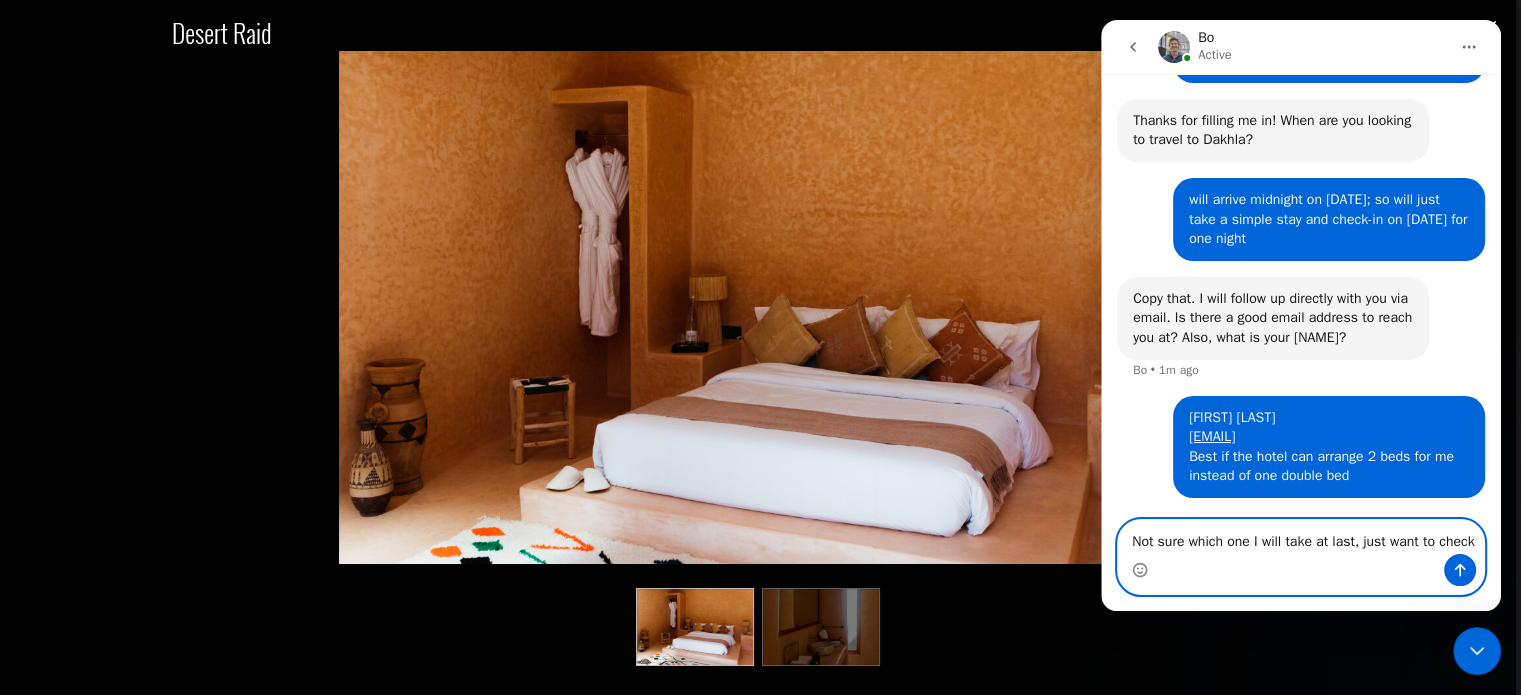 scroll, scrollTop: 884, scrollLeft: 0, axis: vertical 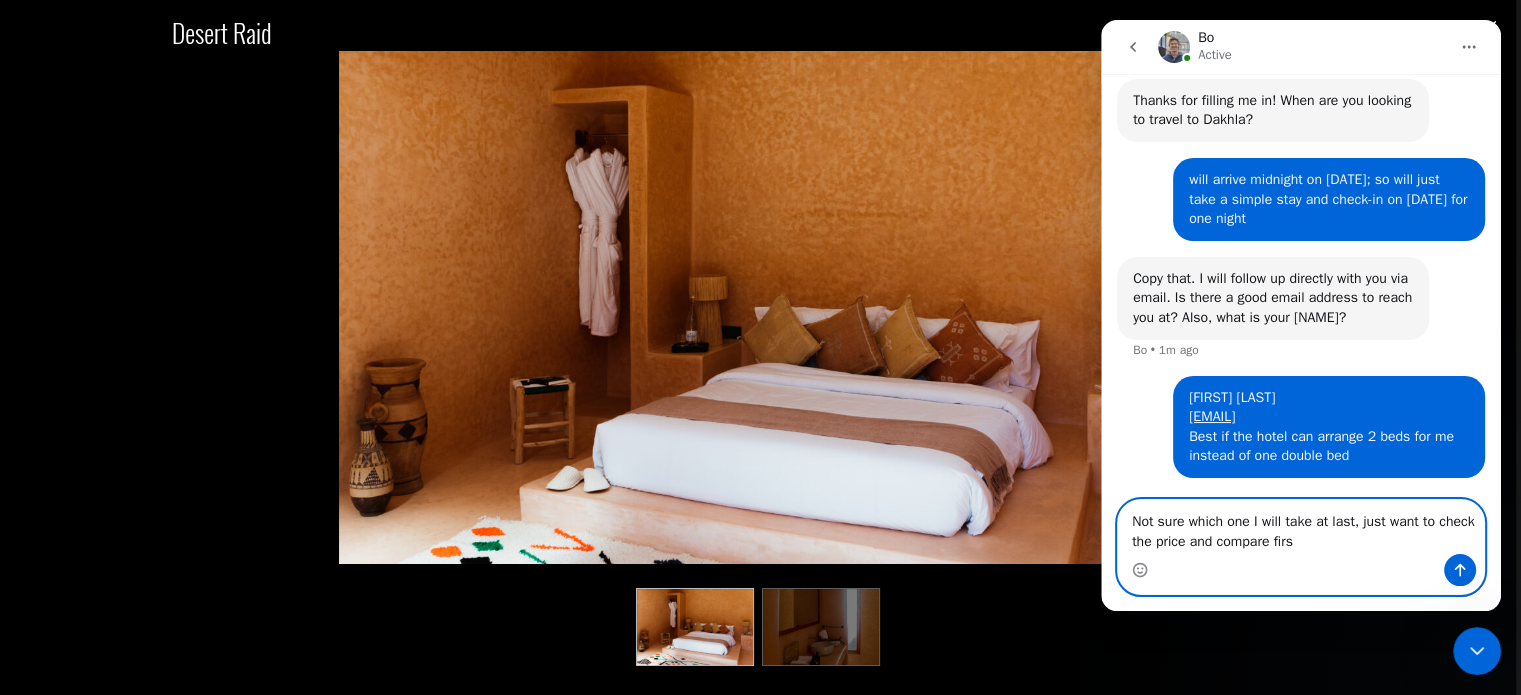 type on "Not sure which one I will take at last, just want to check the price and compare first" 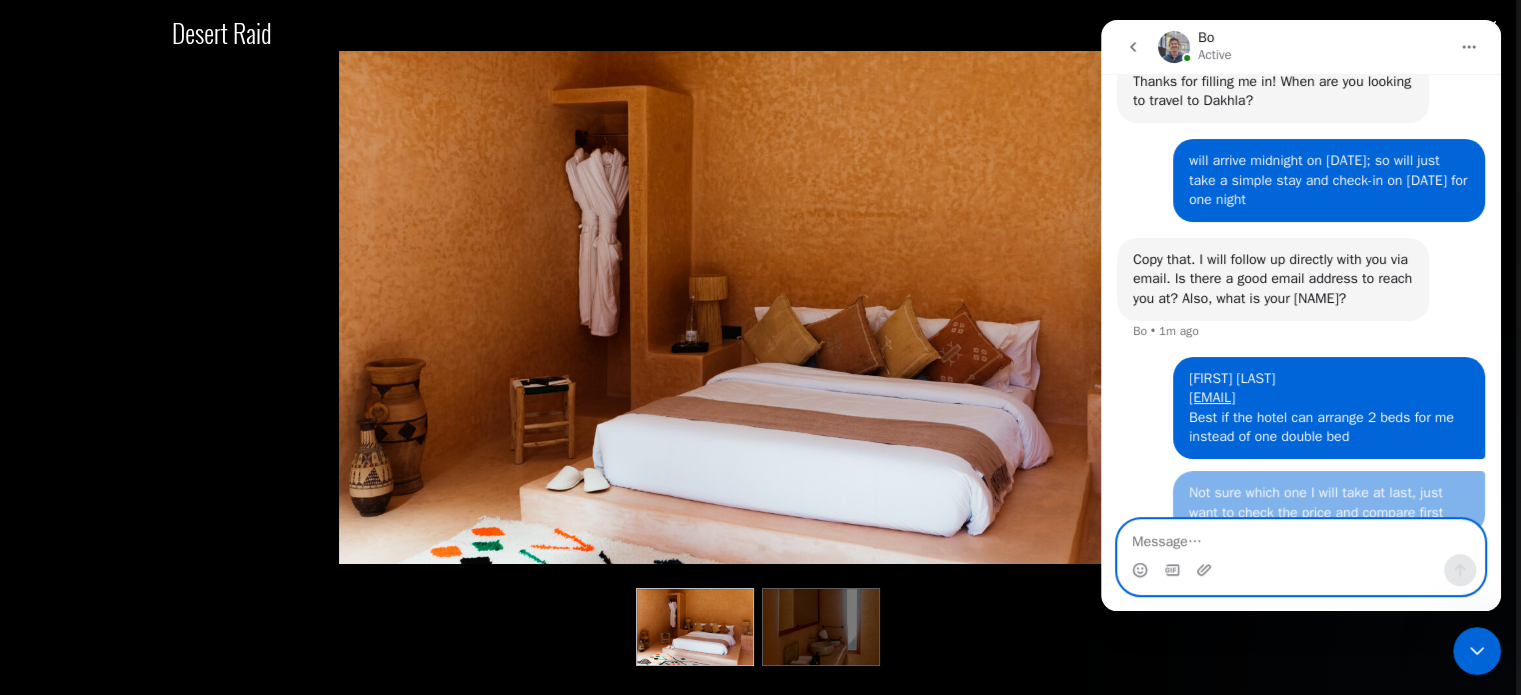 scroll, scrollTop: 928, scrollLeft: 0, axis: vertical 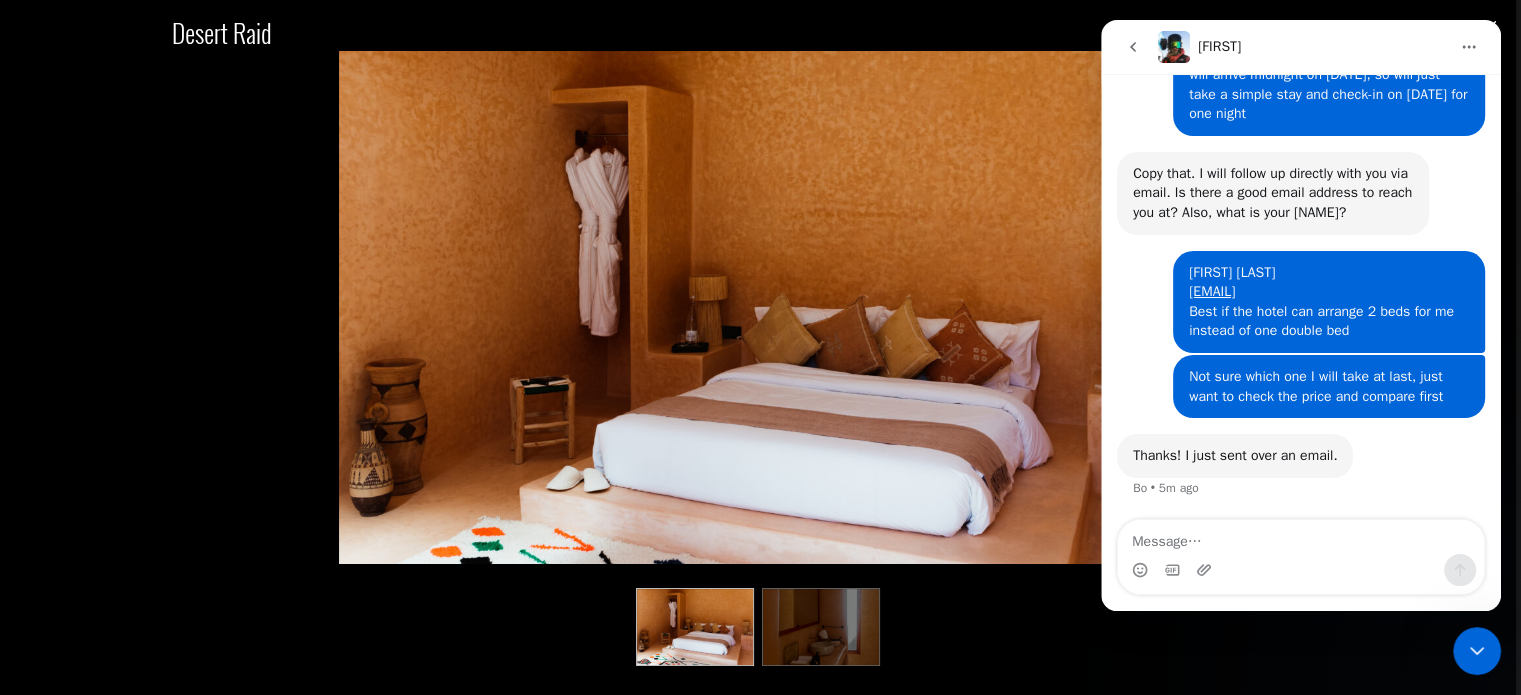 click on "Thanks! I just sent over an email." at bounding box center (1235, 456) 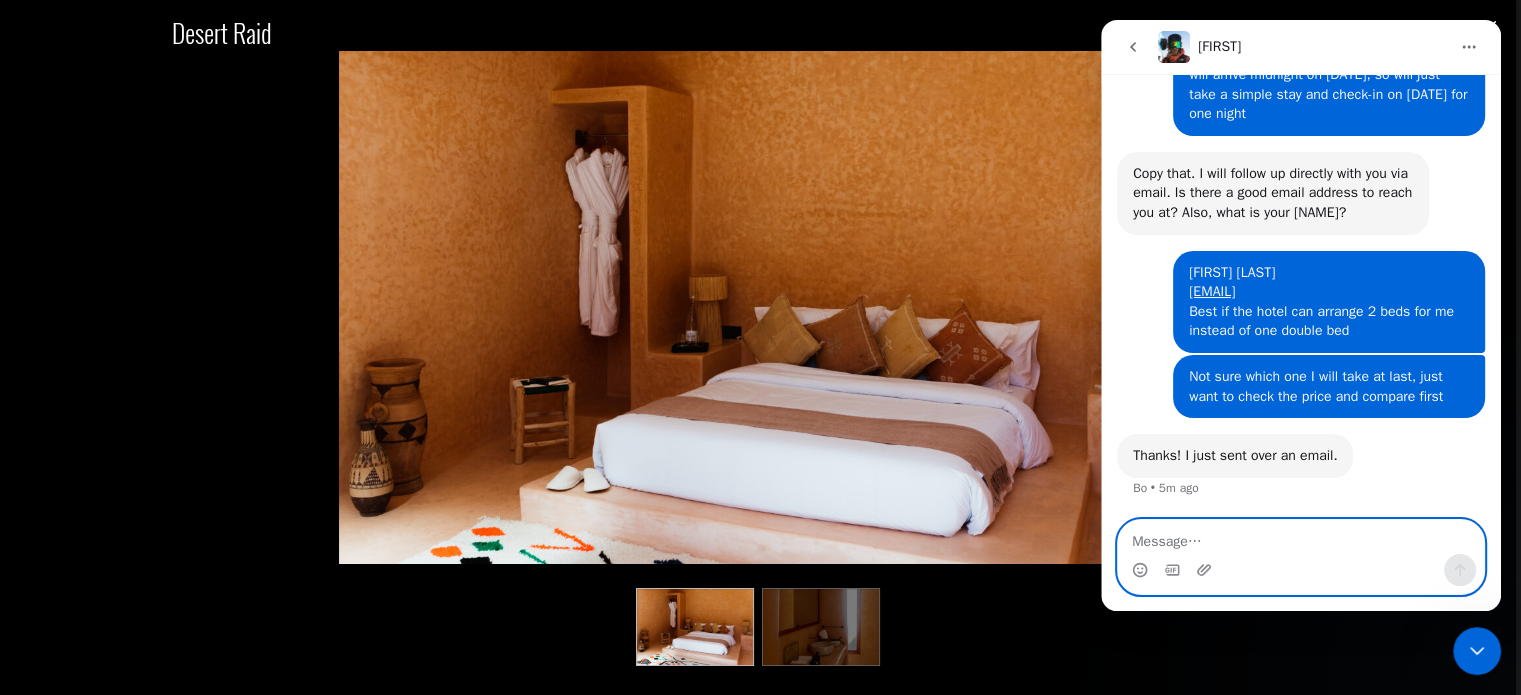 click at bounding box center [1301, 537] 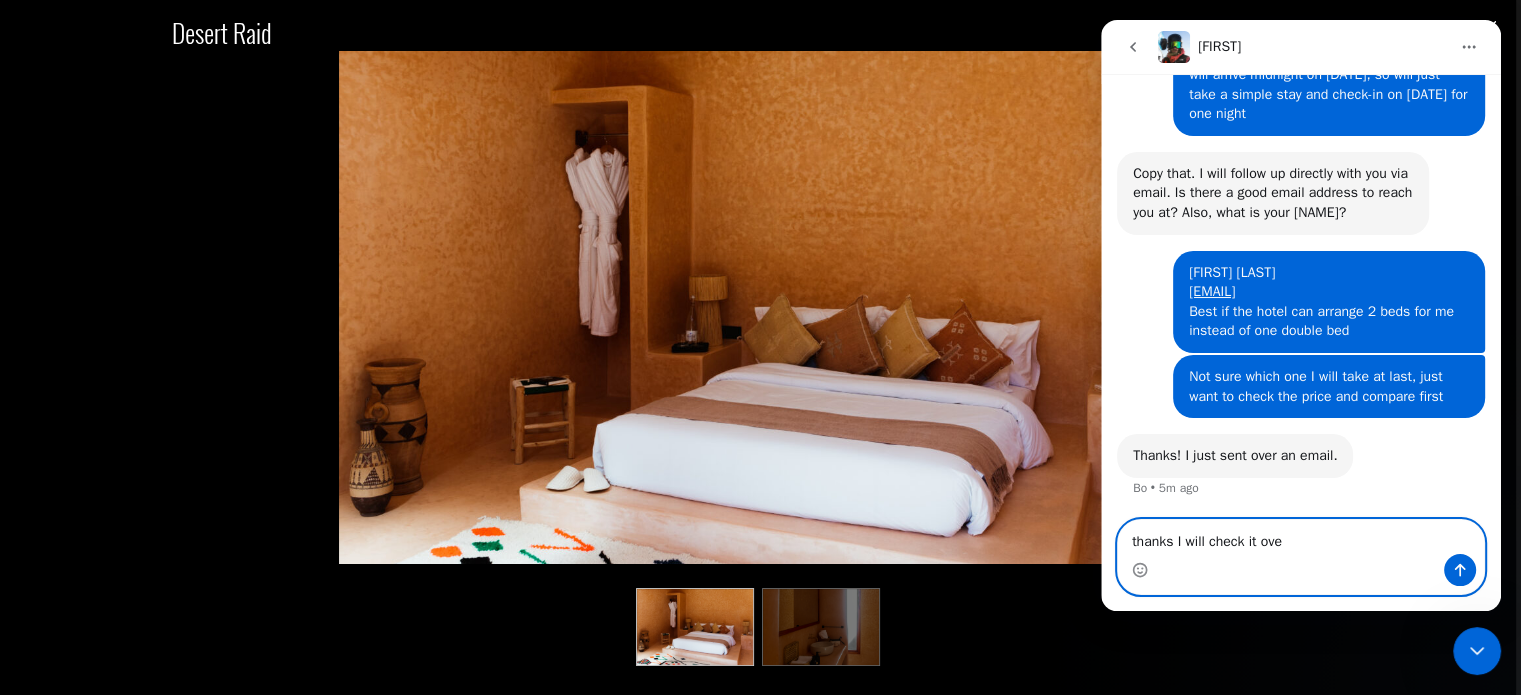 type on "thanks I will check it over" 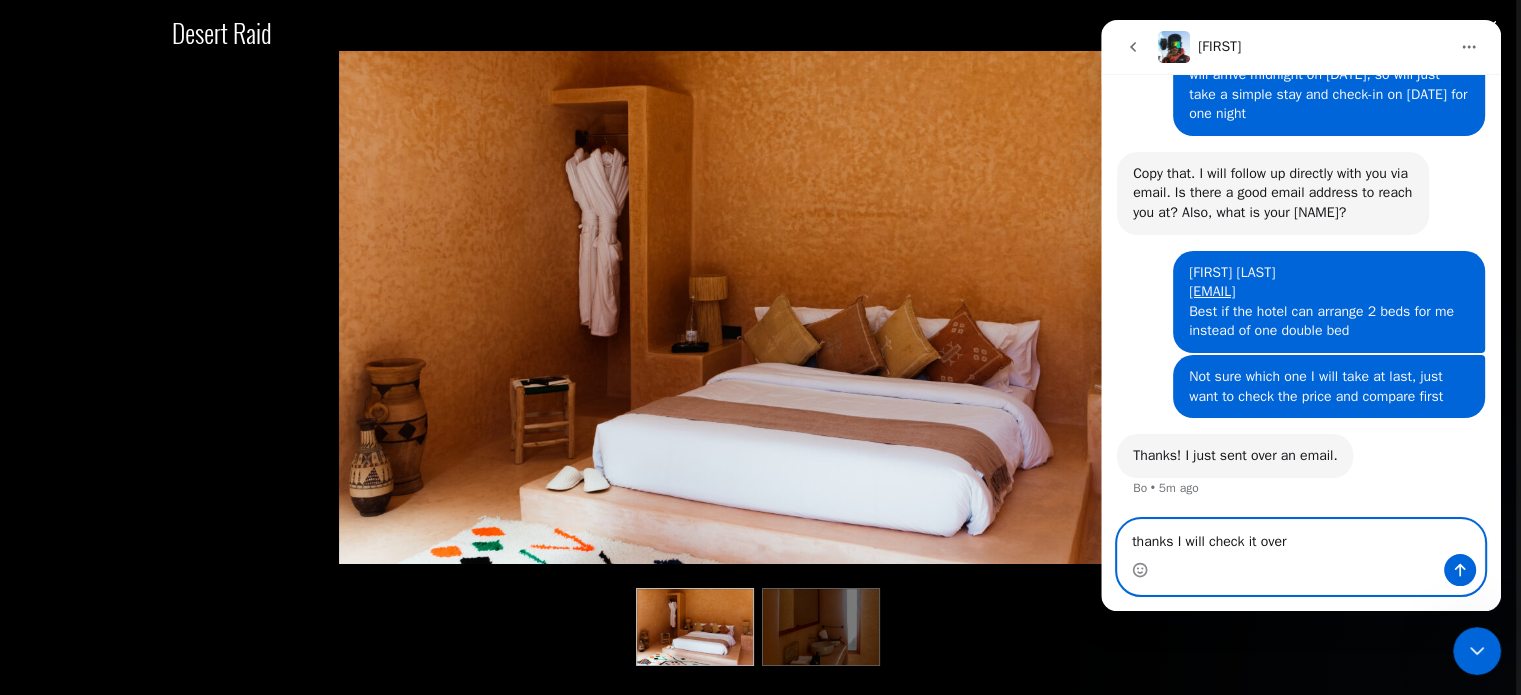 type 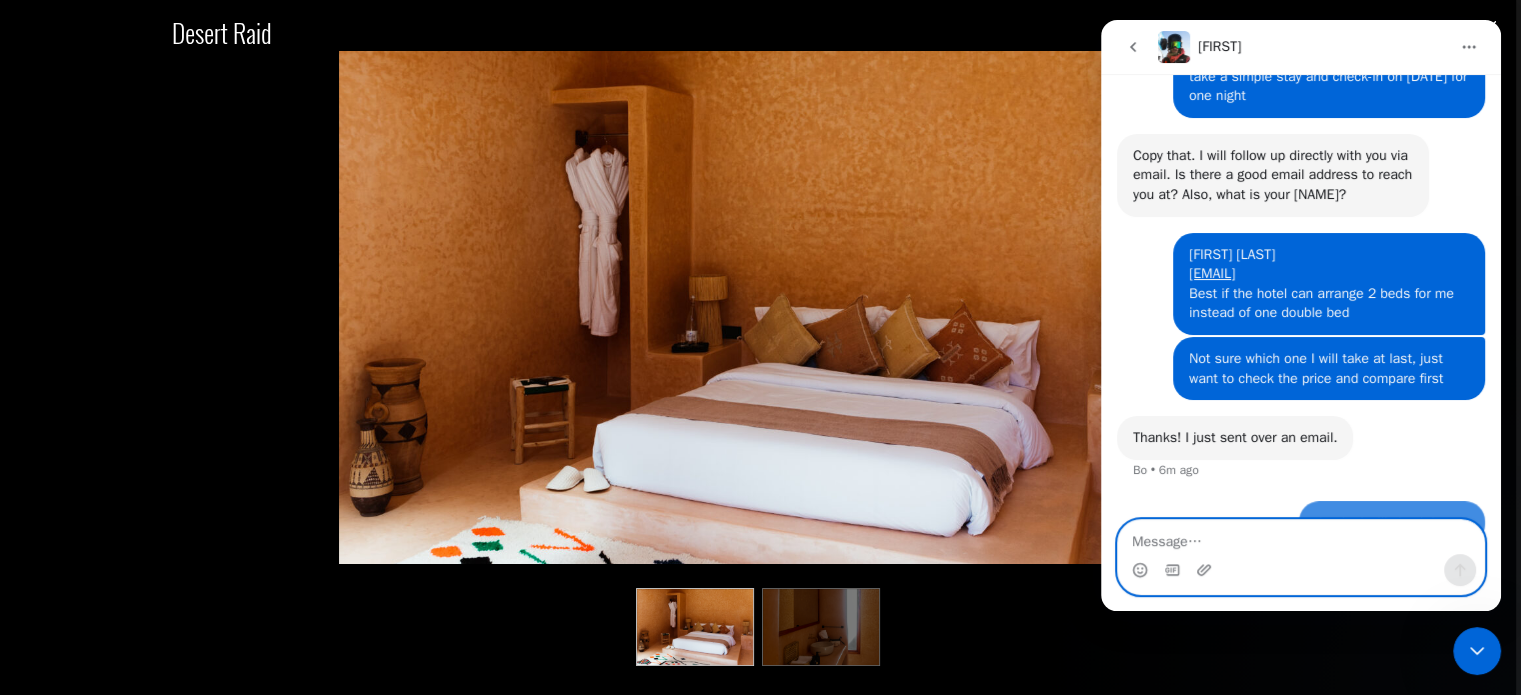 scroll, scrollTop: 1048, scrollLeft: 0, axis: vertical 